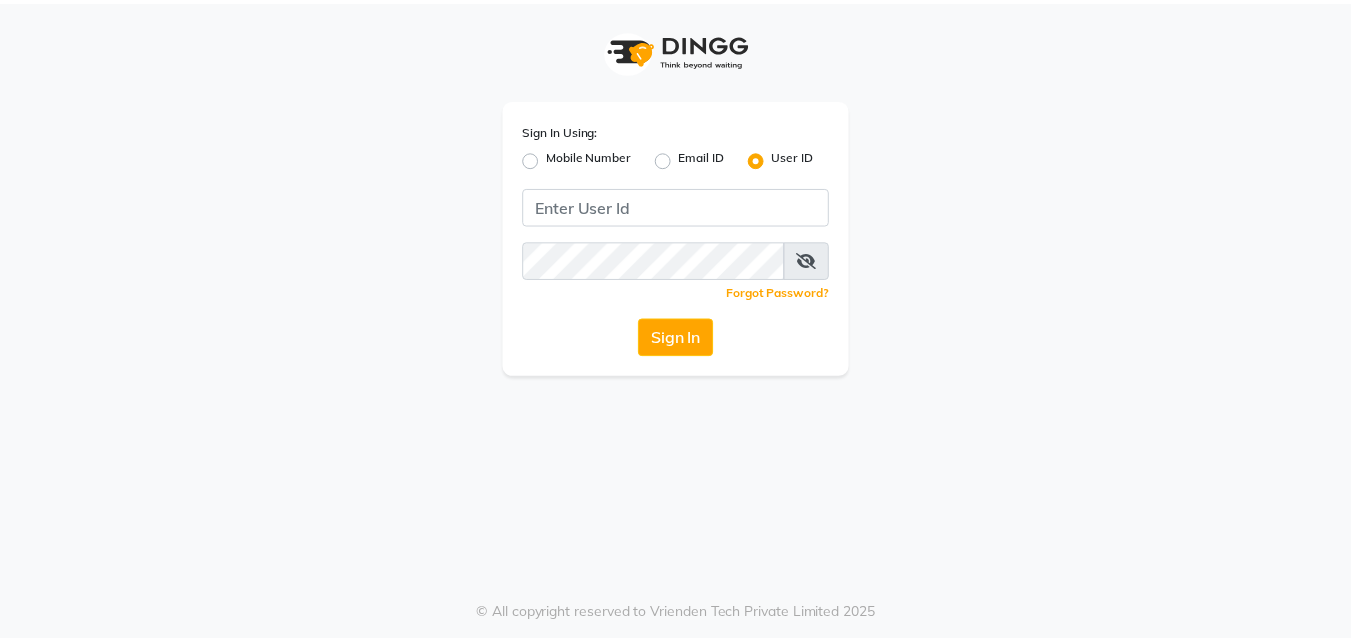 scroll, scrollTop: 0, scrollLeft: 0, axis: both 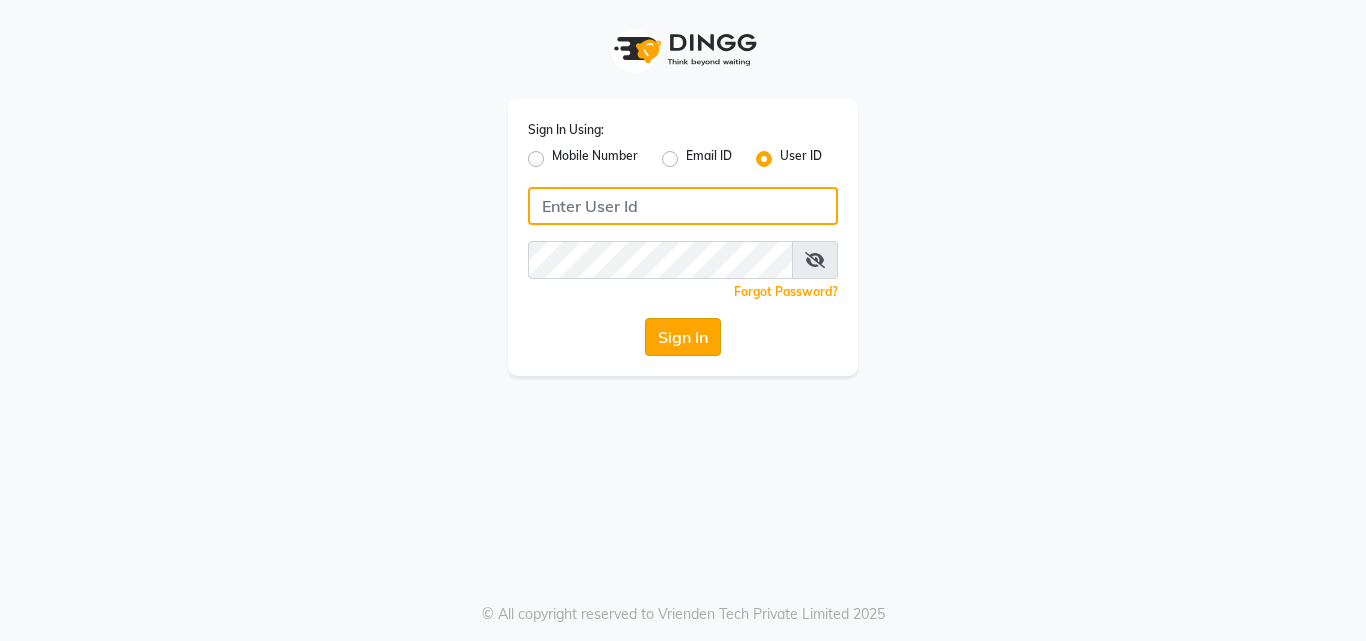 type on "riya" 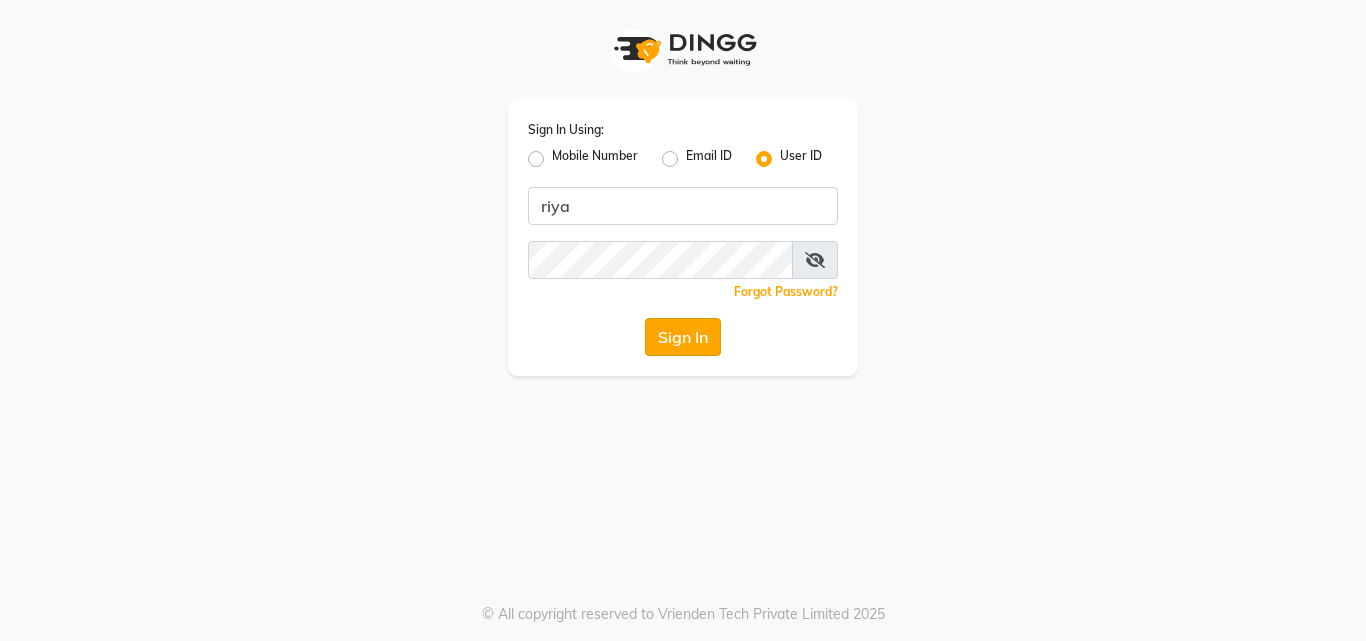 click on "Sign In" 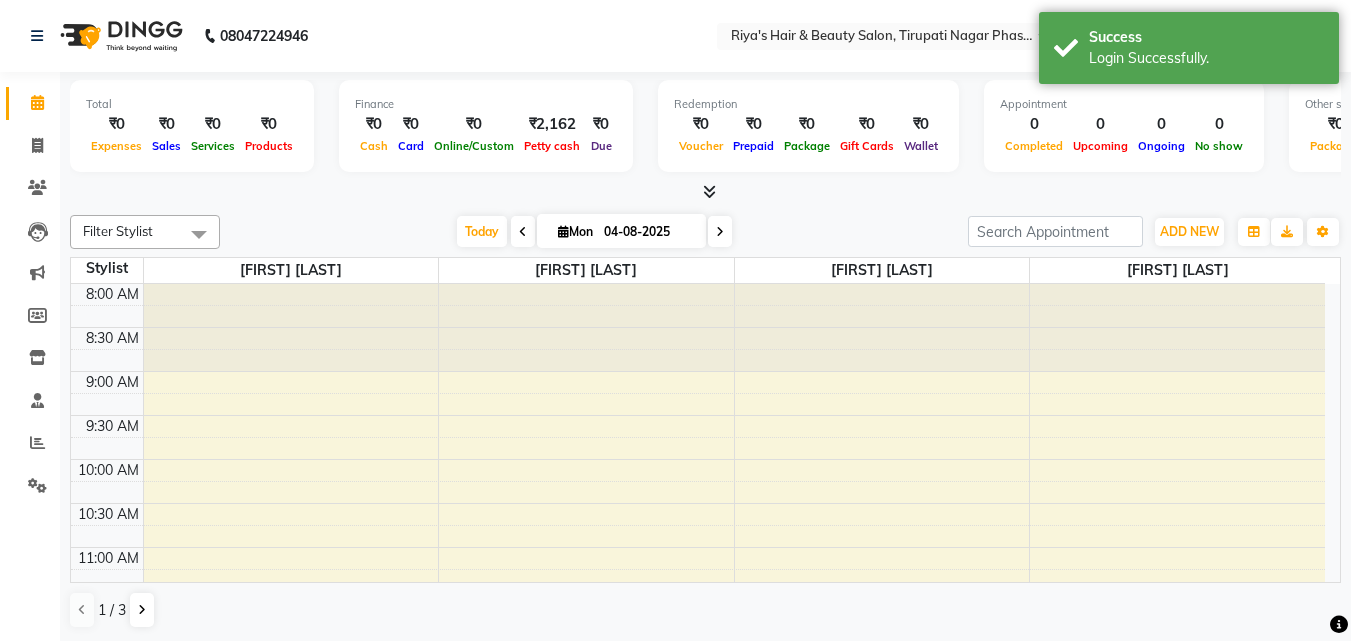 scroll, scrollTop: 0, scrollLeft: 0, axis: both 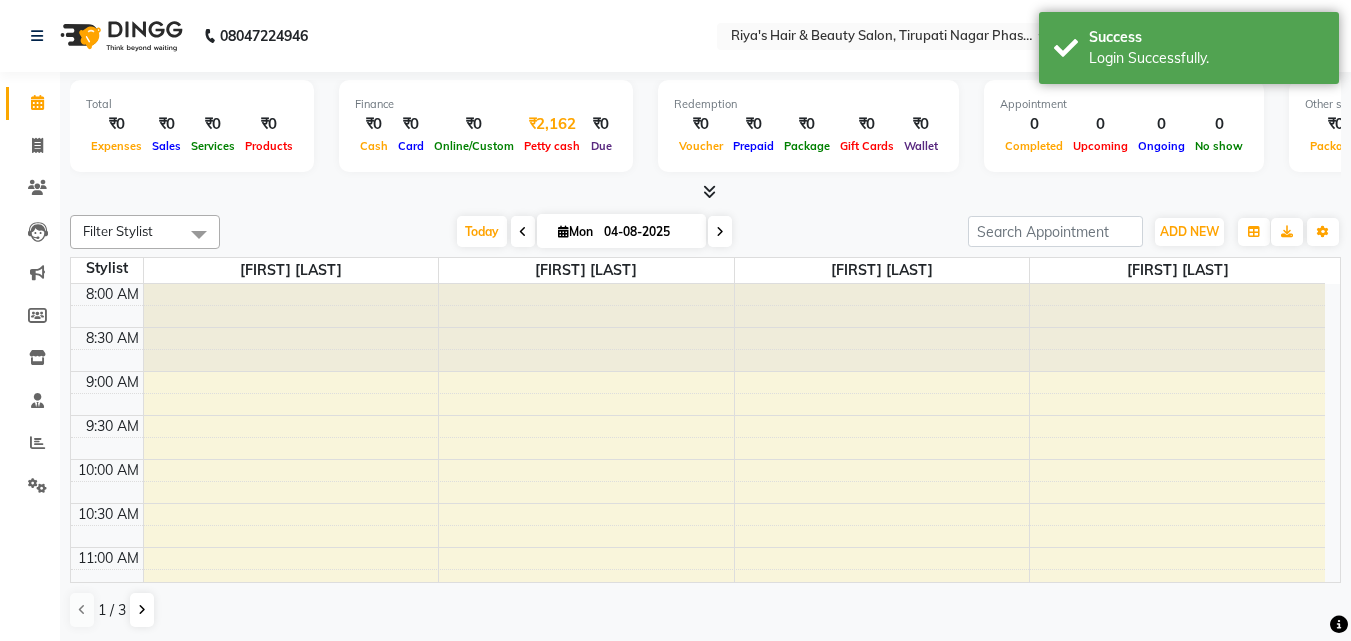click on "Petty cash" at bounding box center (552, 146) 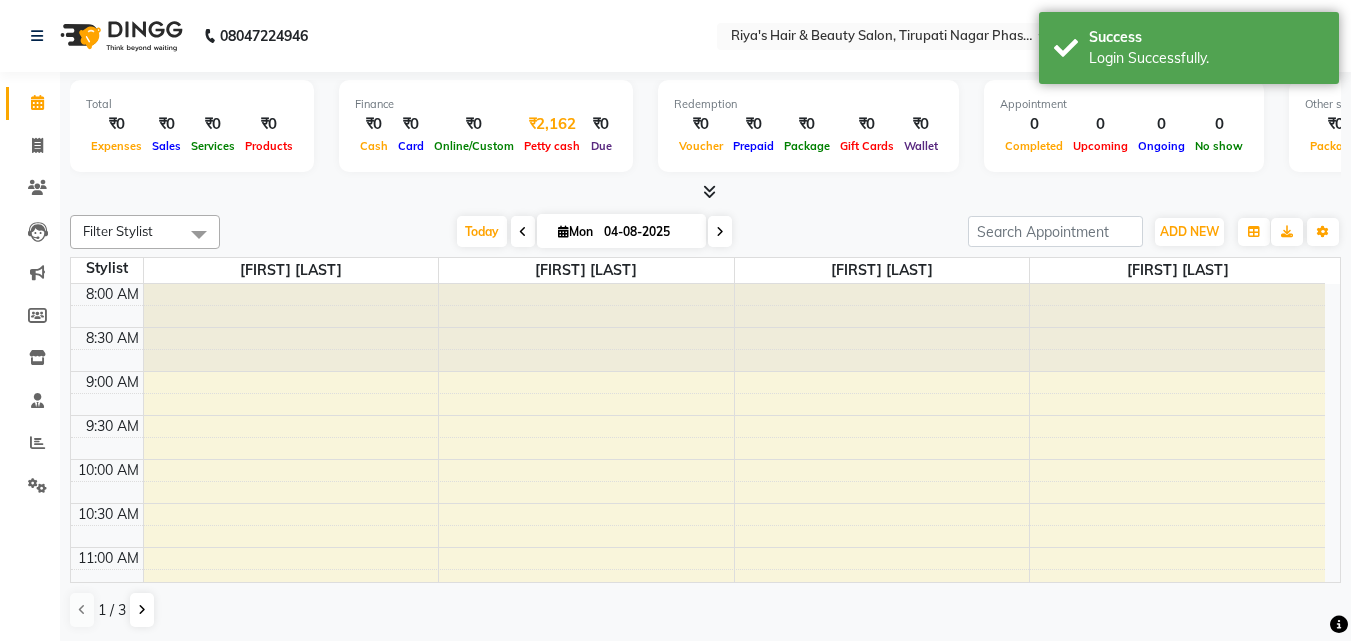 select on "4329" 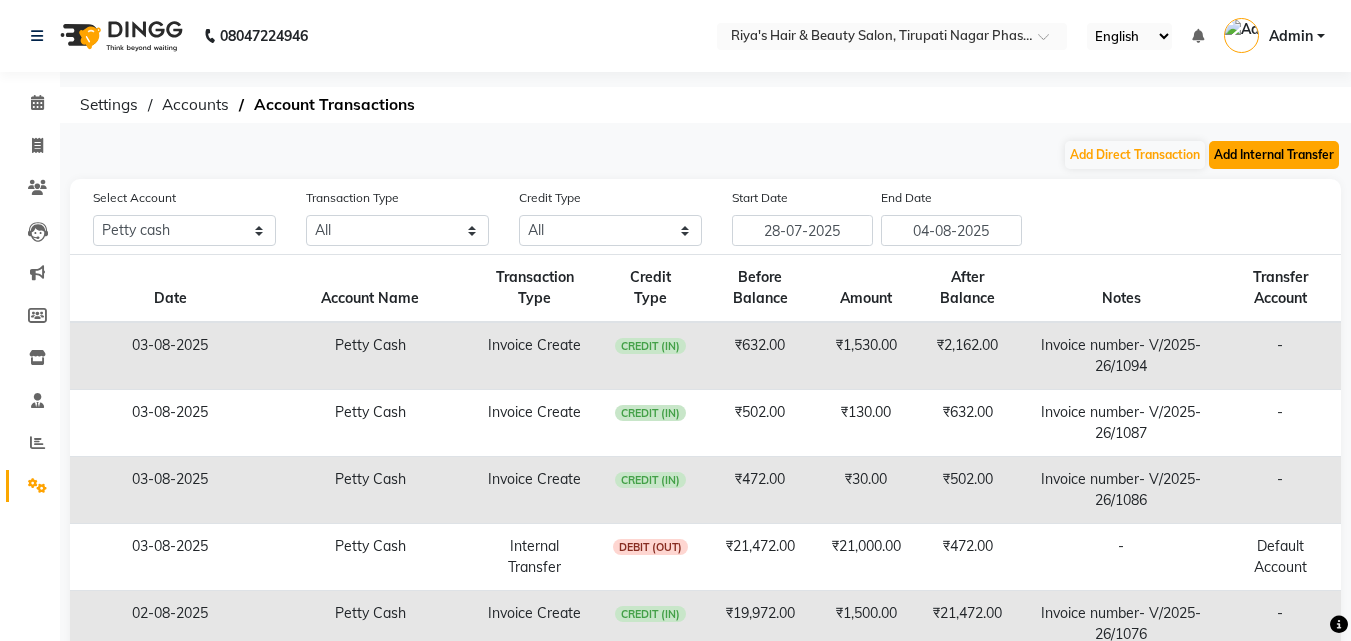 click on "Add Internal Transfer" 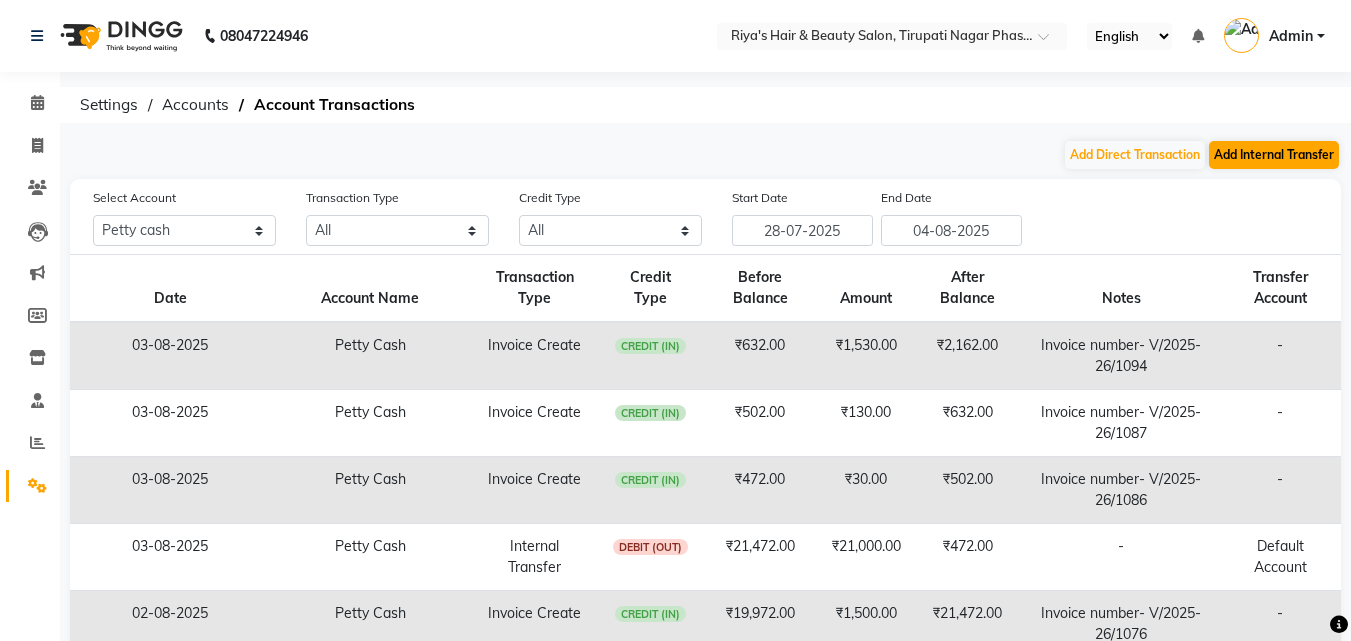 select on "internal transfer" 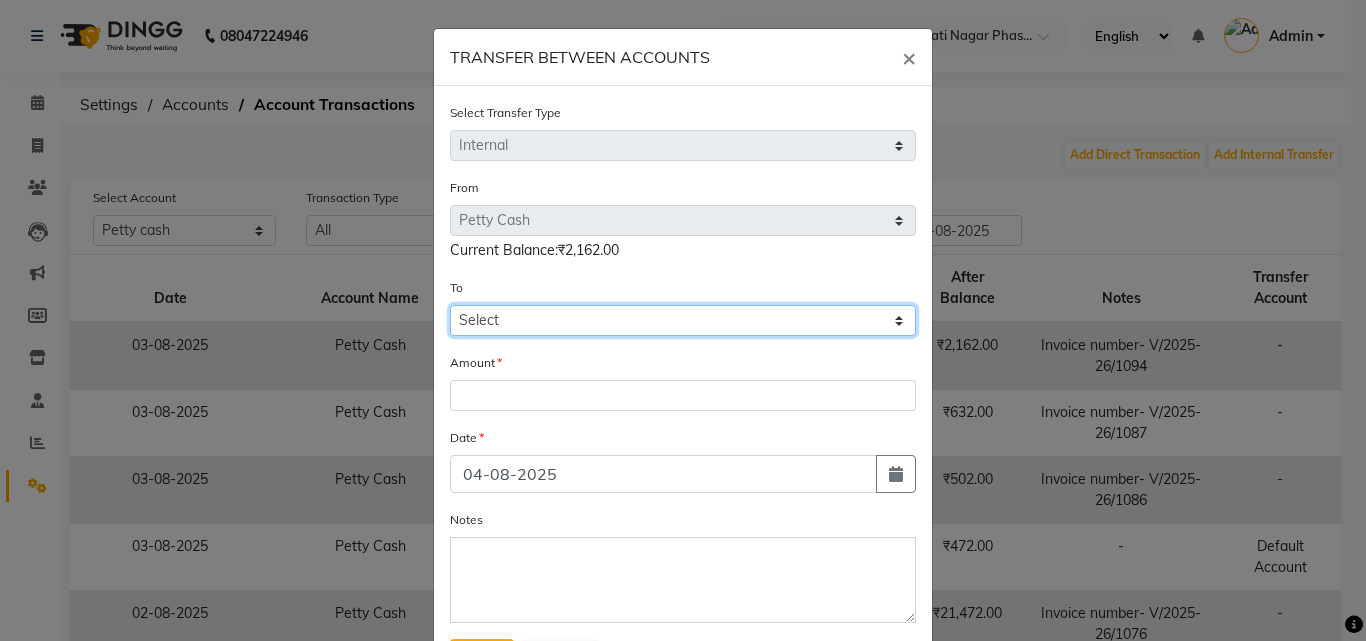 click on "Select Petty Cash Default Account" 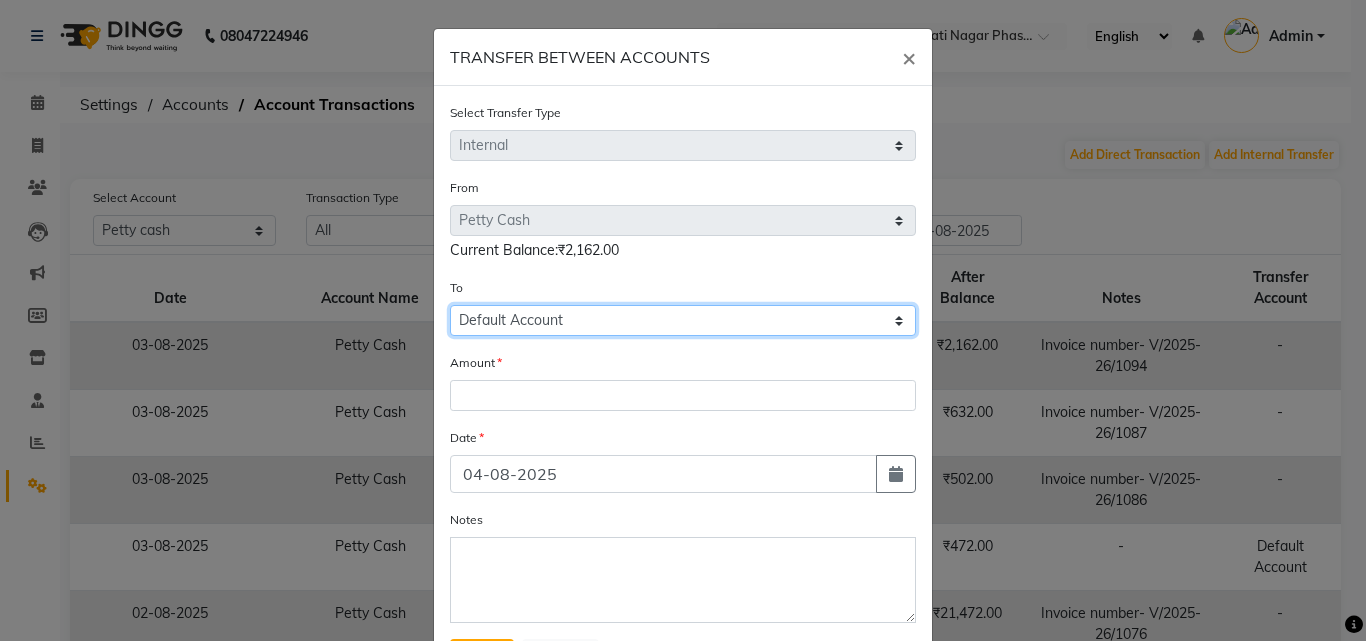 click on "Select Petty Cash Default Account" 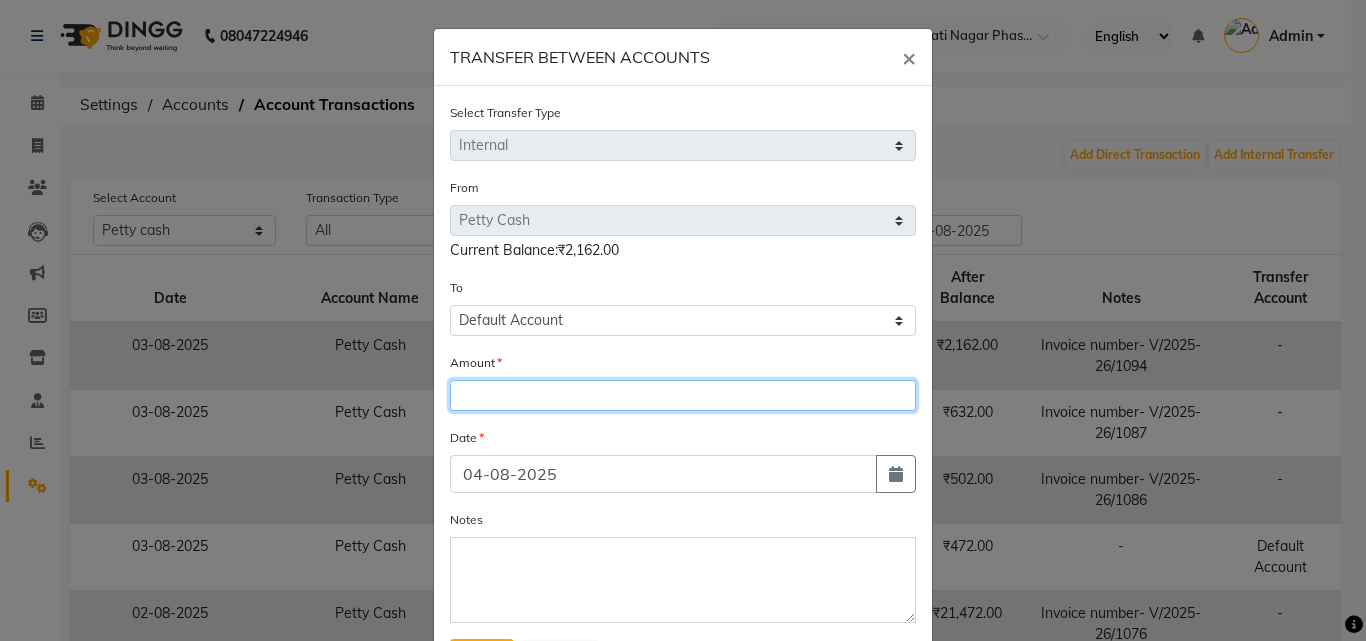 click 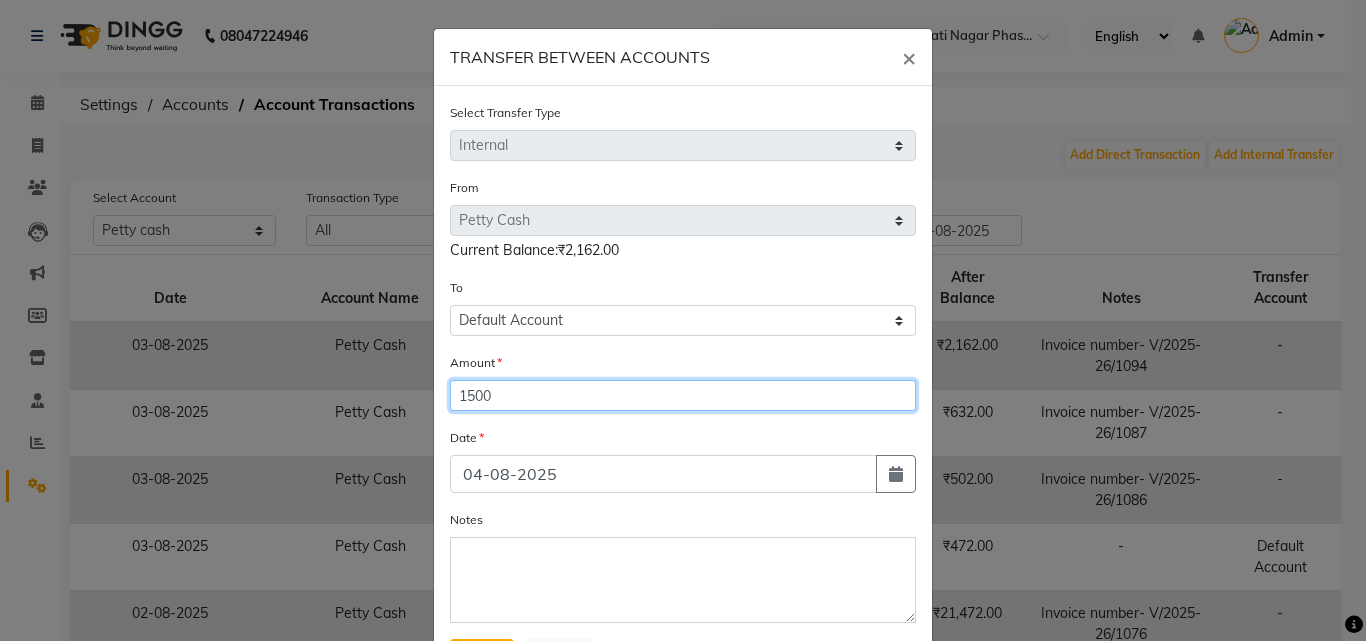 type on "1500" 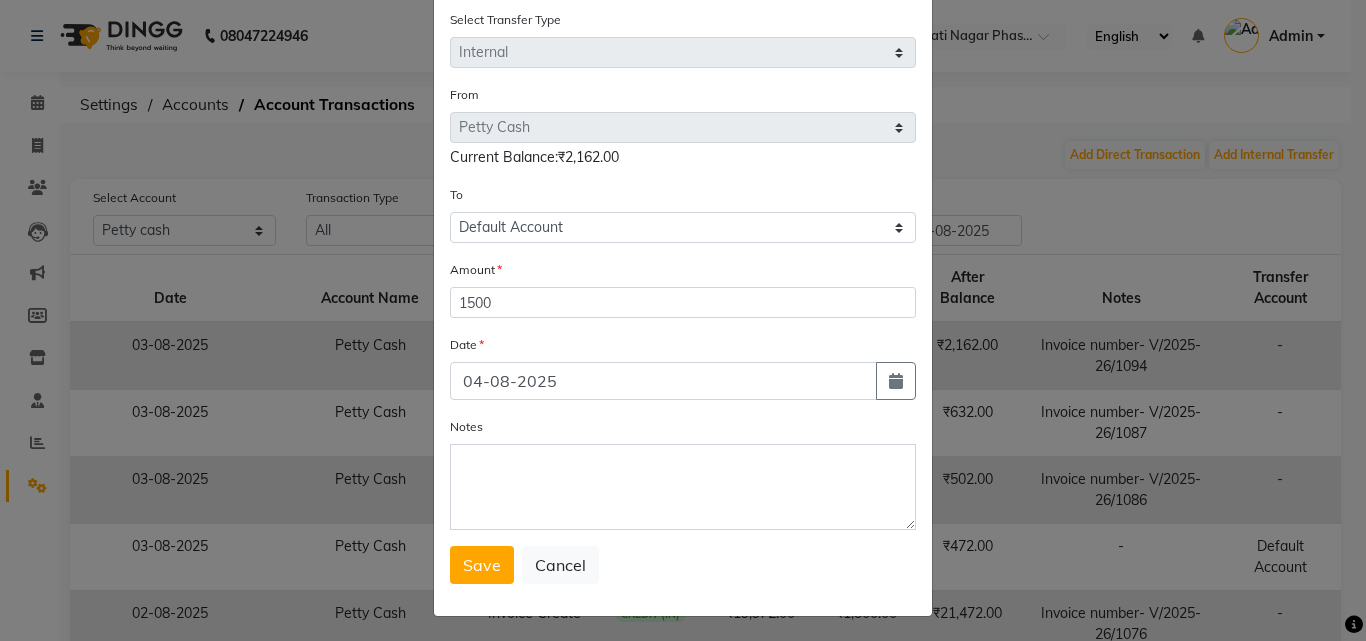 scroll, scrollTop: 97, scrollLeft: 0, axis: vertical 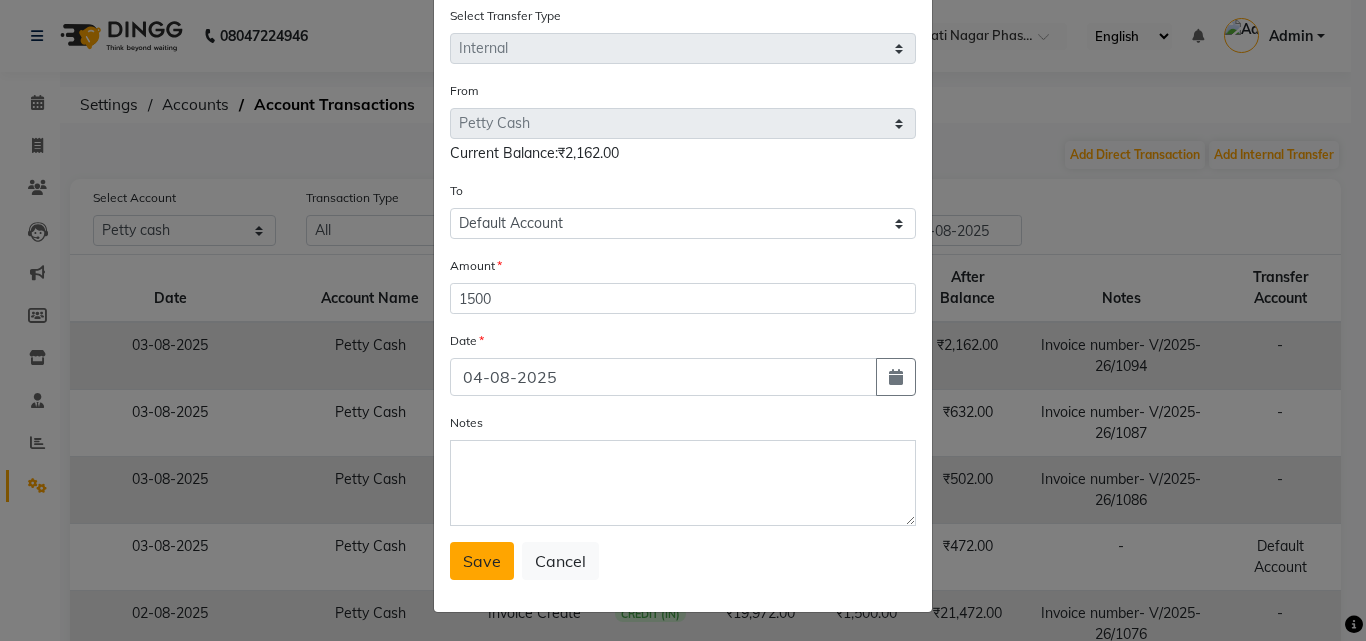 click on "Save" at bounding box center [482, 561] 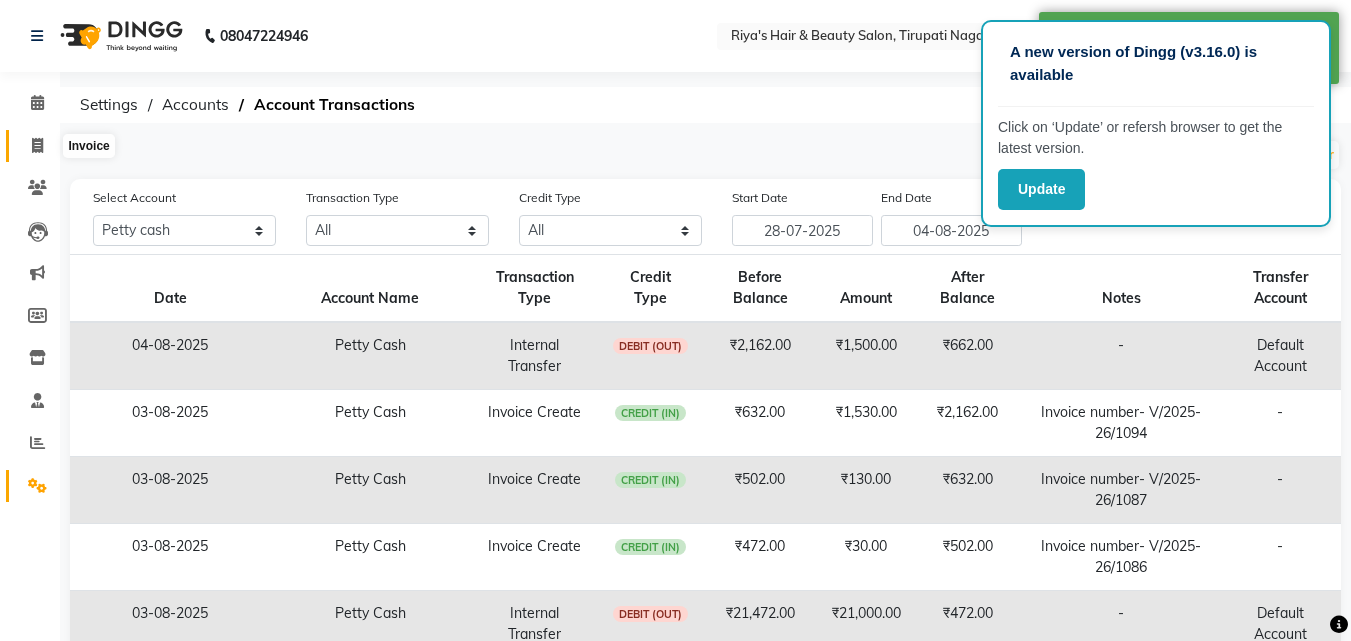 click 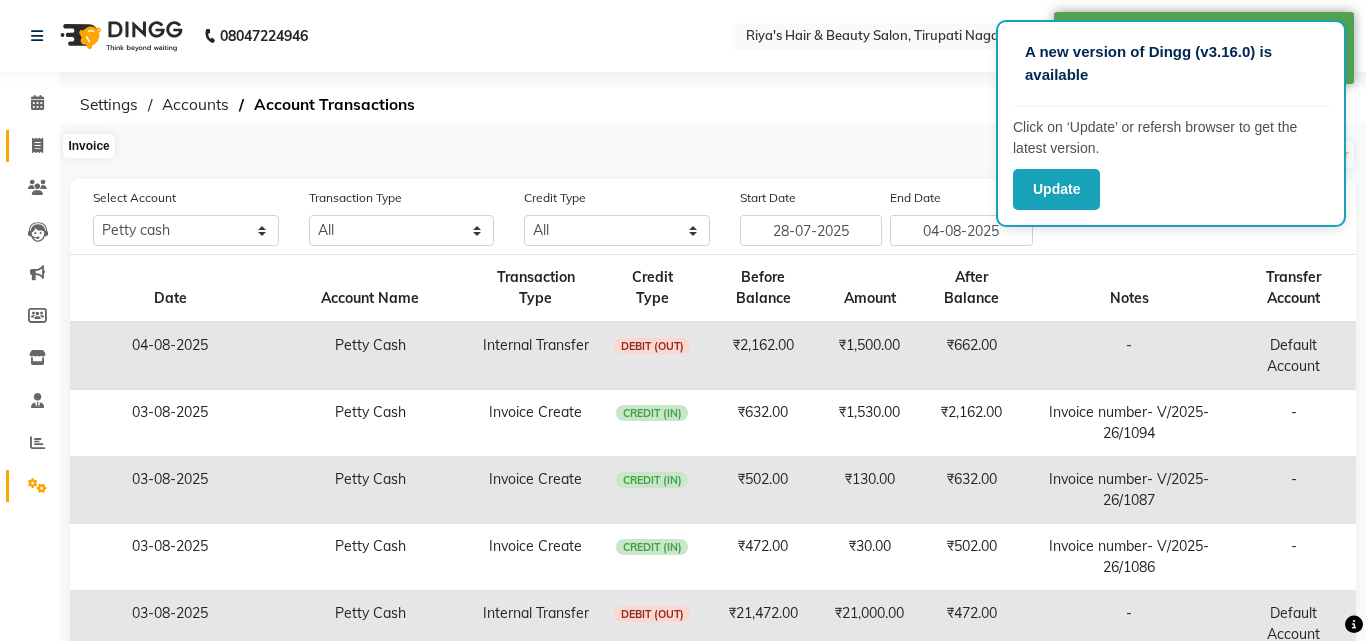 select on "5401" 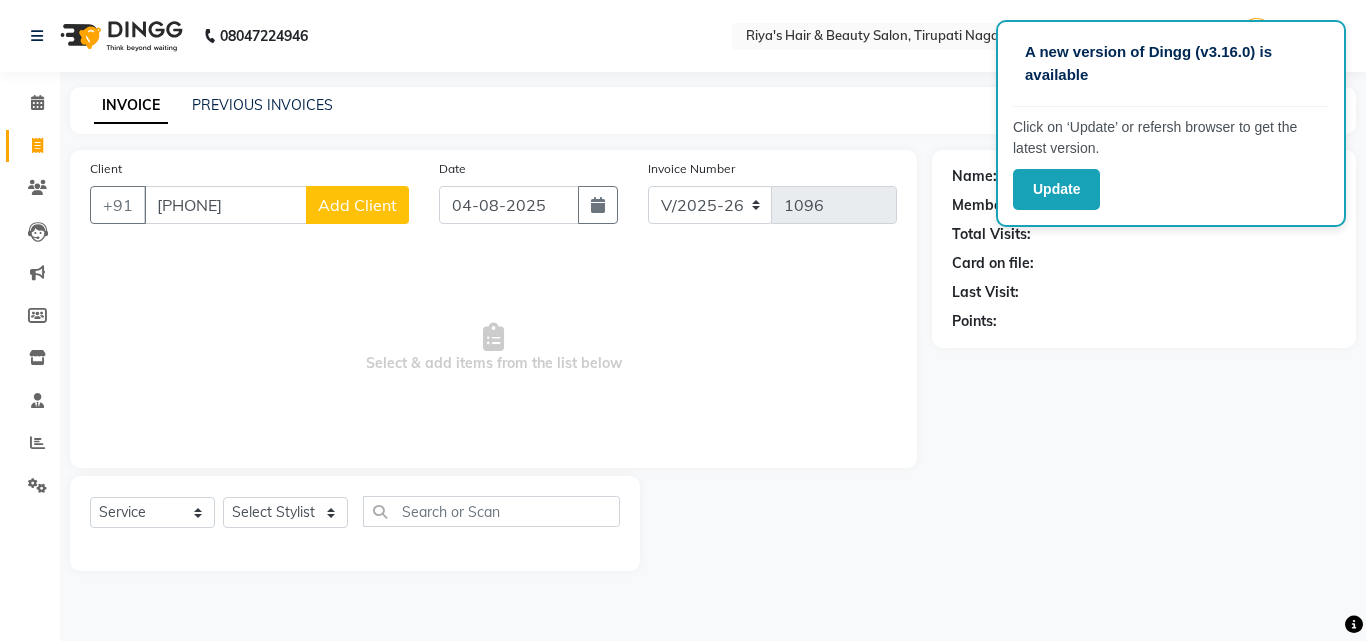type on "[PHONE]" 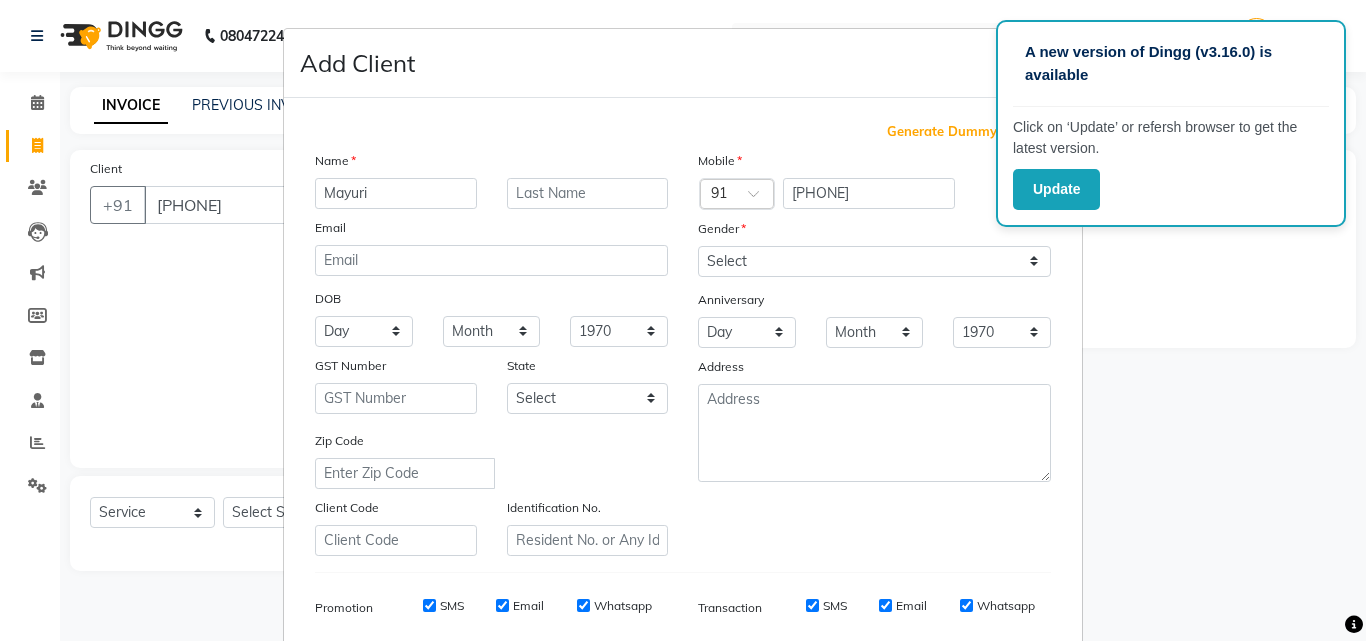 type on "Mayuri" 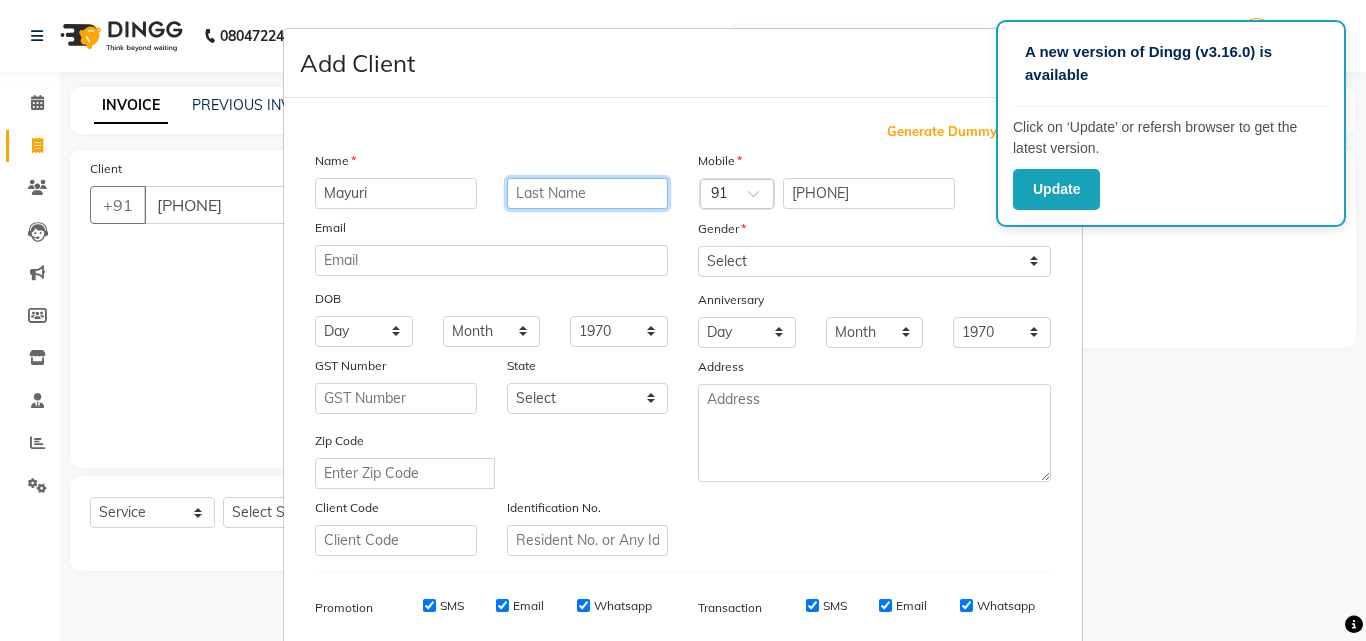 click at bounding box center (588, 193) 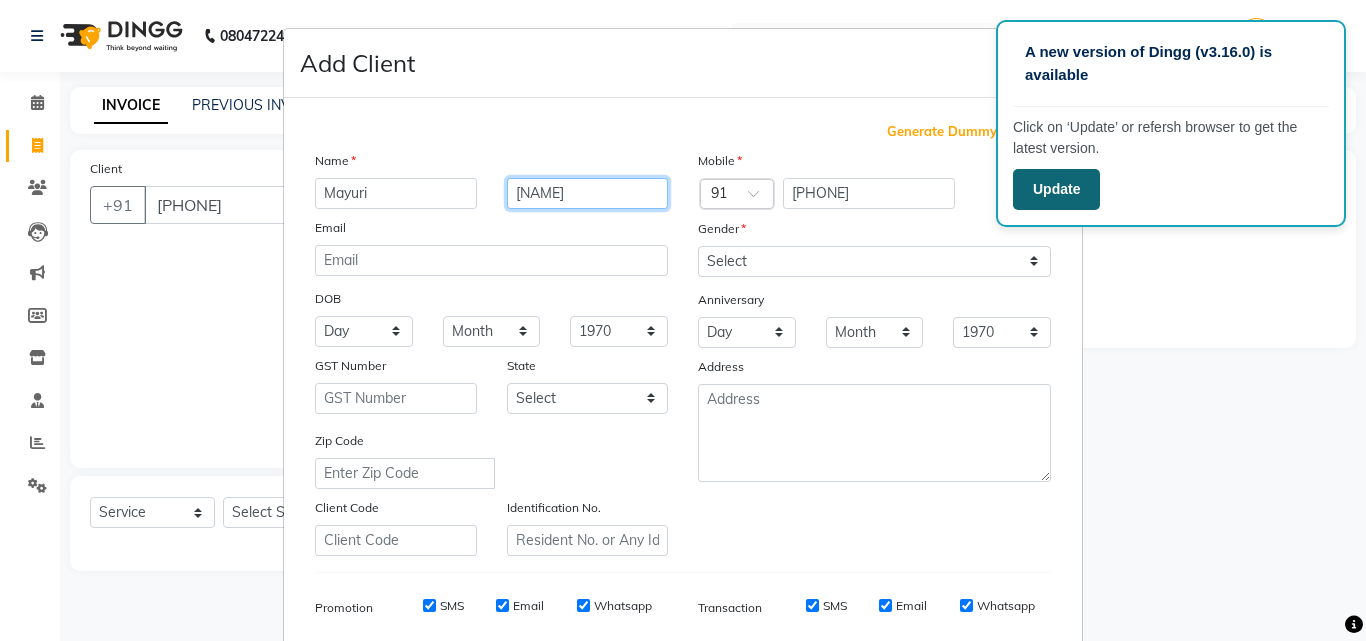 type on "[CITY]" 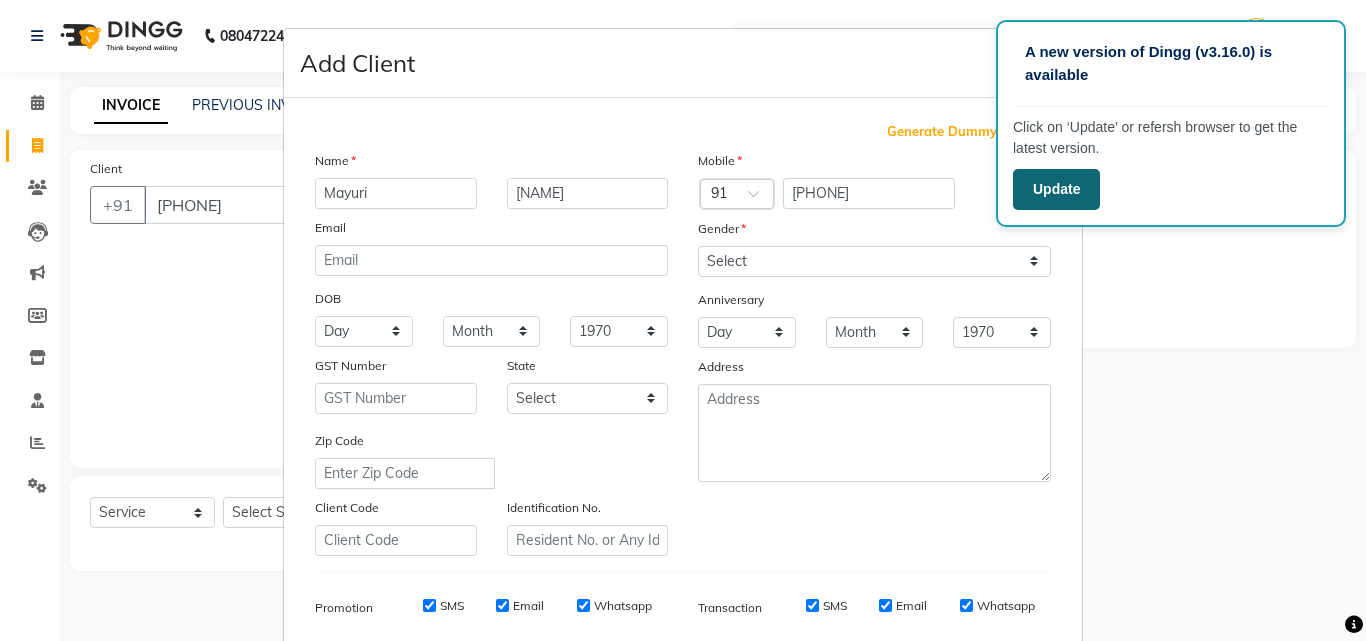 click on "Update" 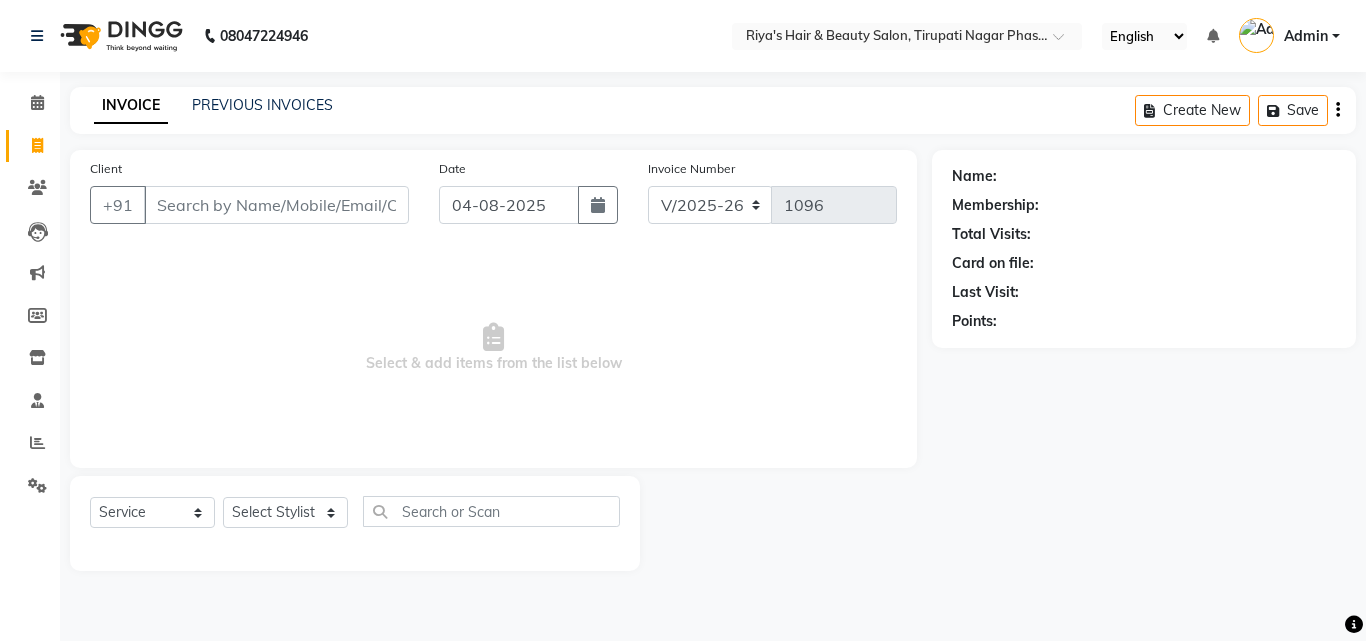 select on "5401" 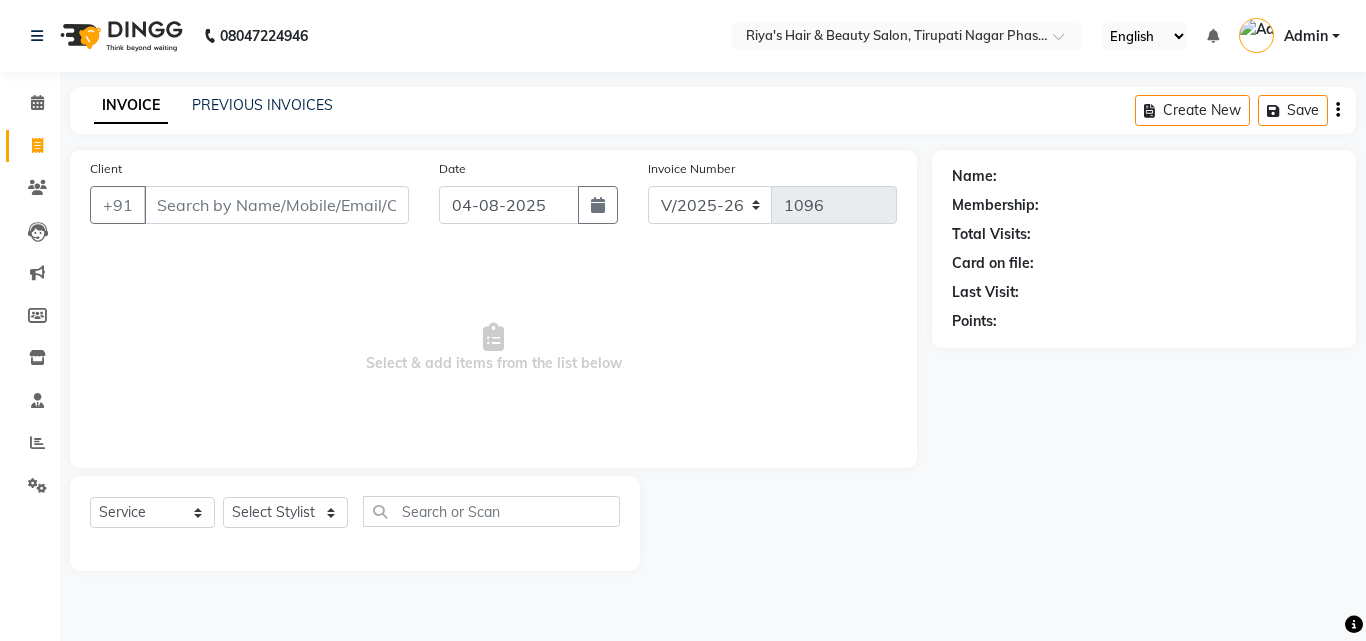scroll, scrollTop: 0, scrollLeft: 0, axis: both 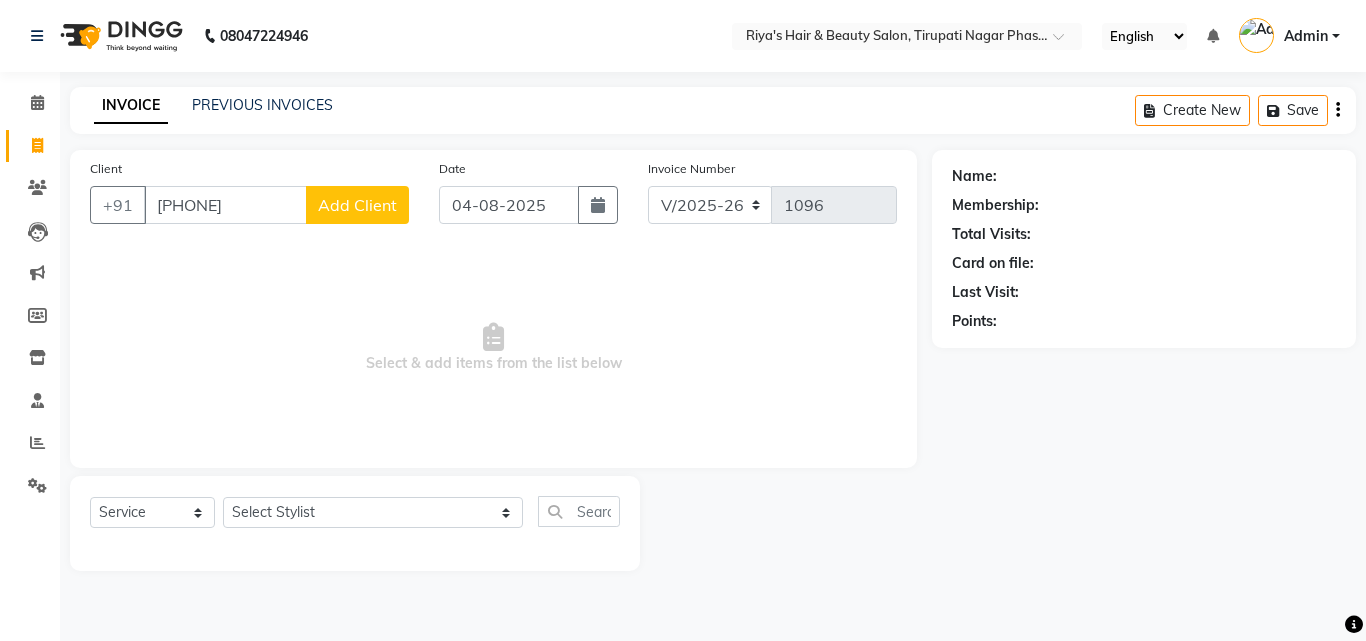 type on "[PHONE]" 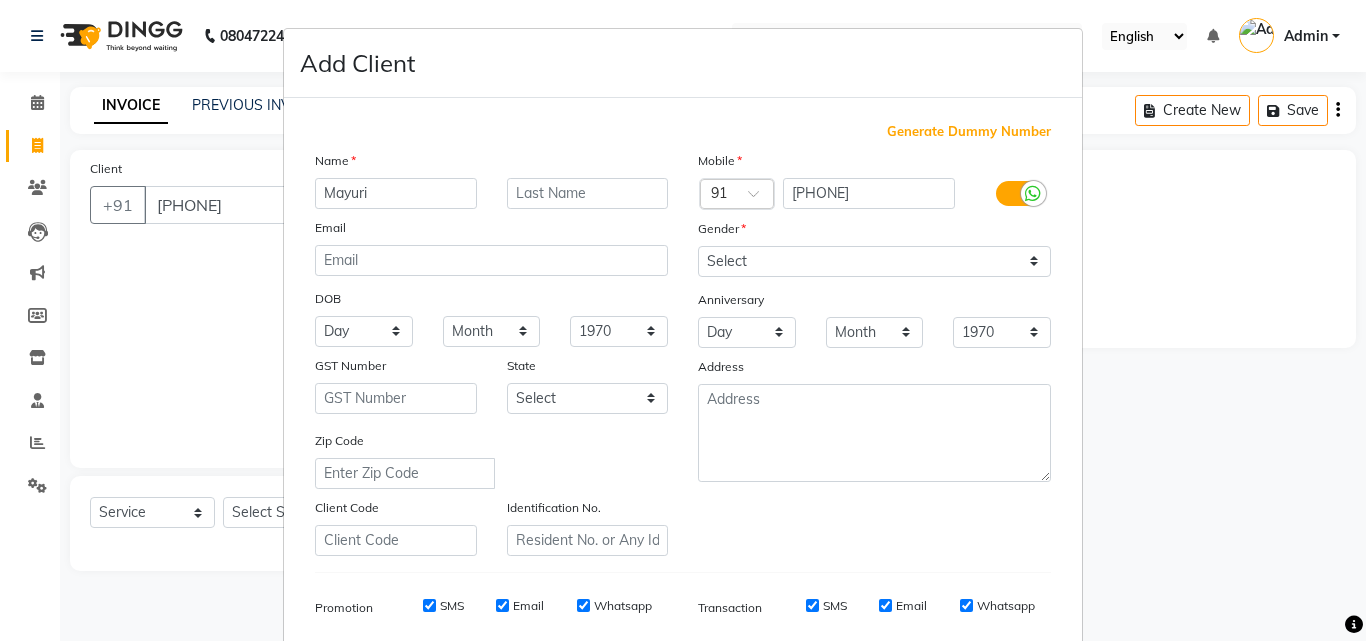 type on "Mayuri" 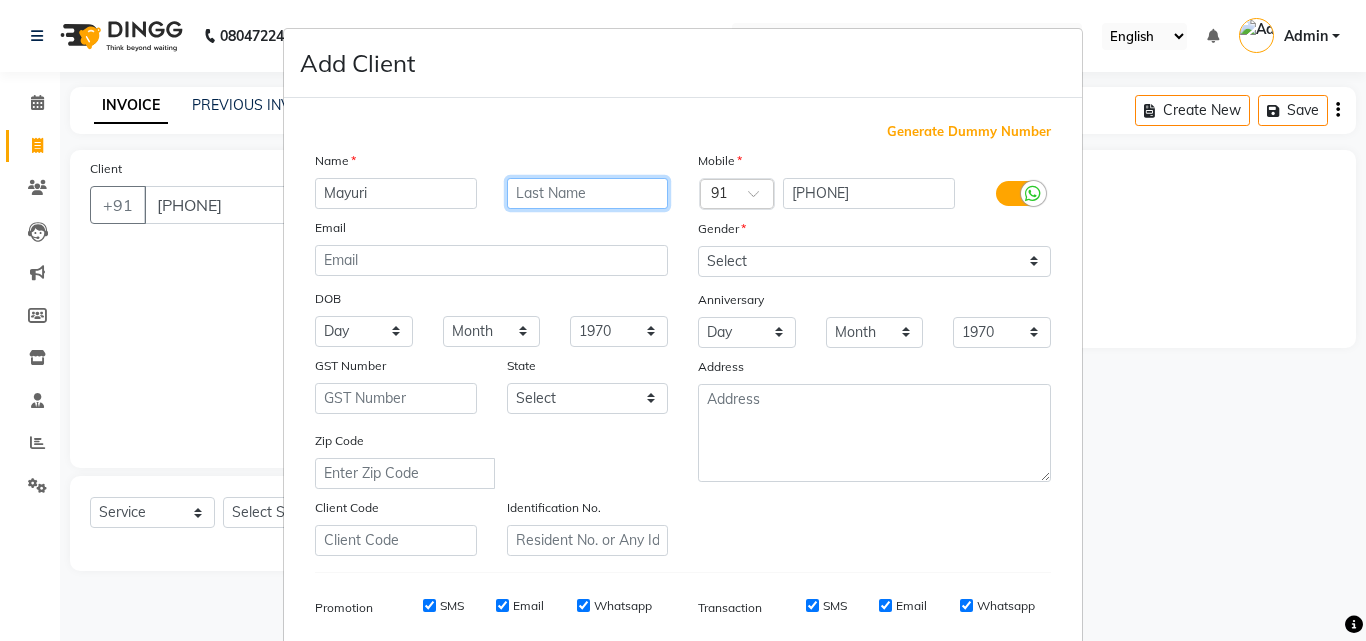 click at bounding box center (588, 193) 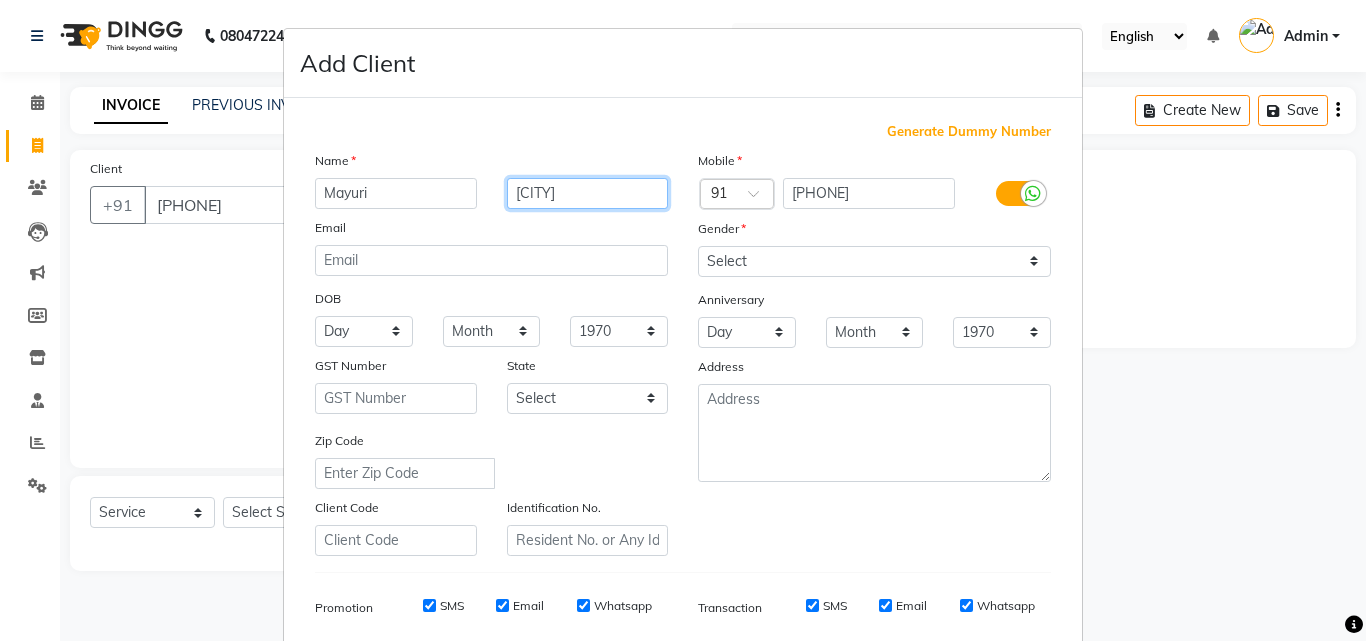 type on "[CITY]" 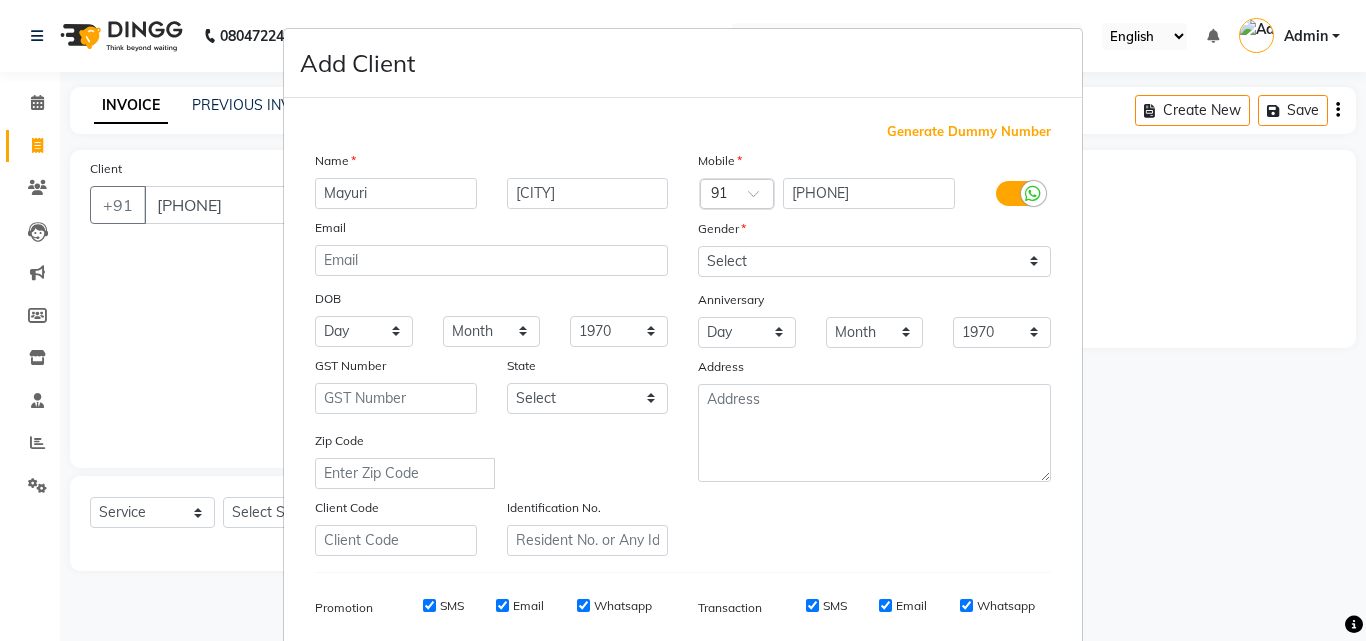 scroll, scrollTop: 282, scrollLeft: 0, axis: vertical 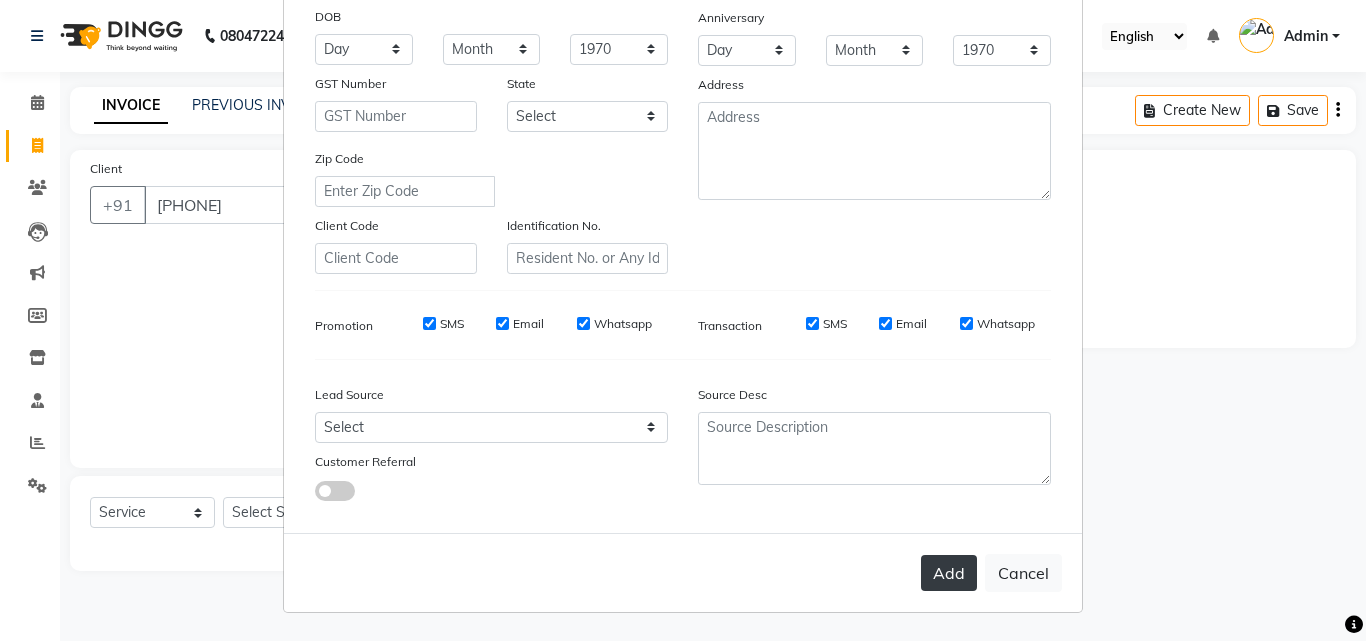 click on "Add" at bounding box center [949, 573] 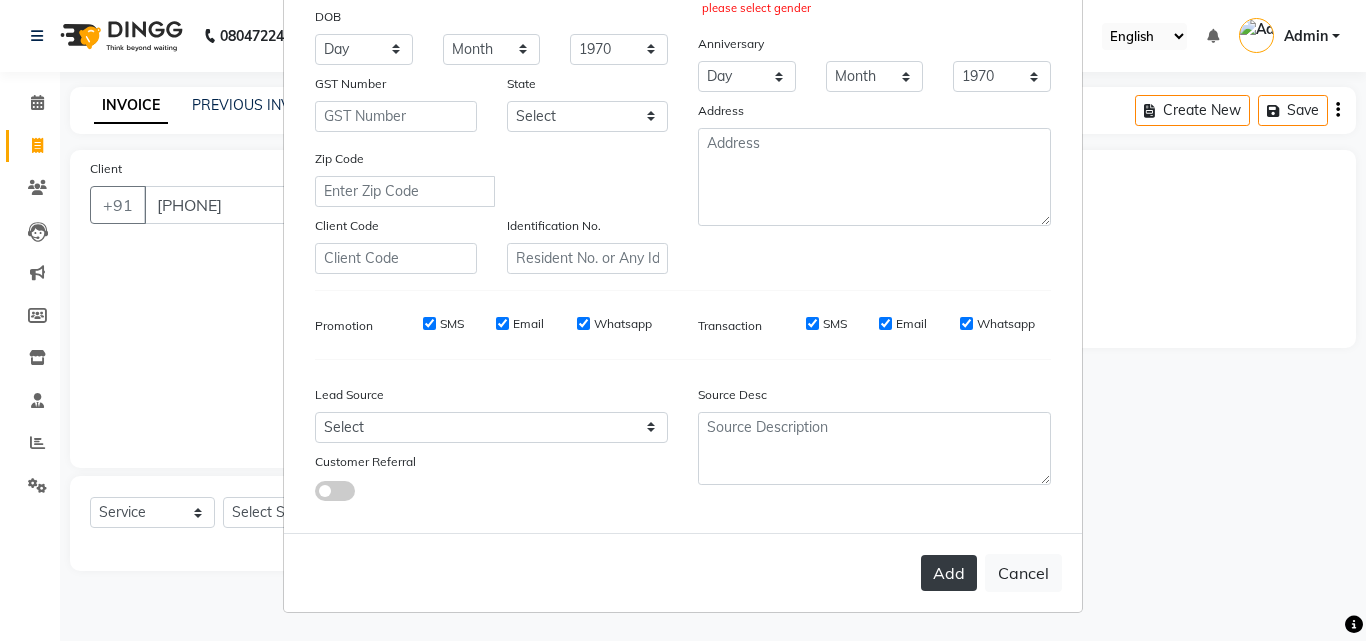 click on "Add" at bounding box center [949, 573] 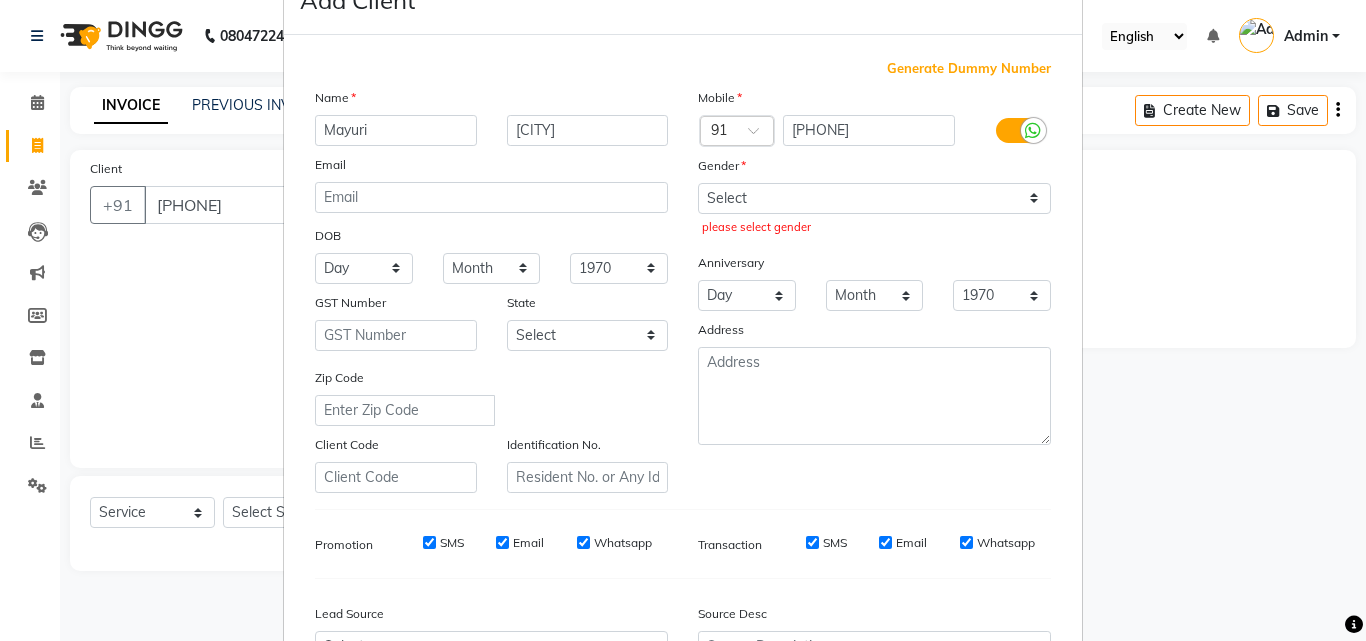 scroll, scrollTop: 42, scrollLeft: 0, axis: vertical 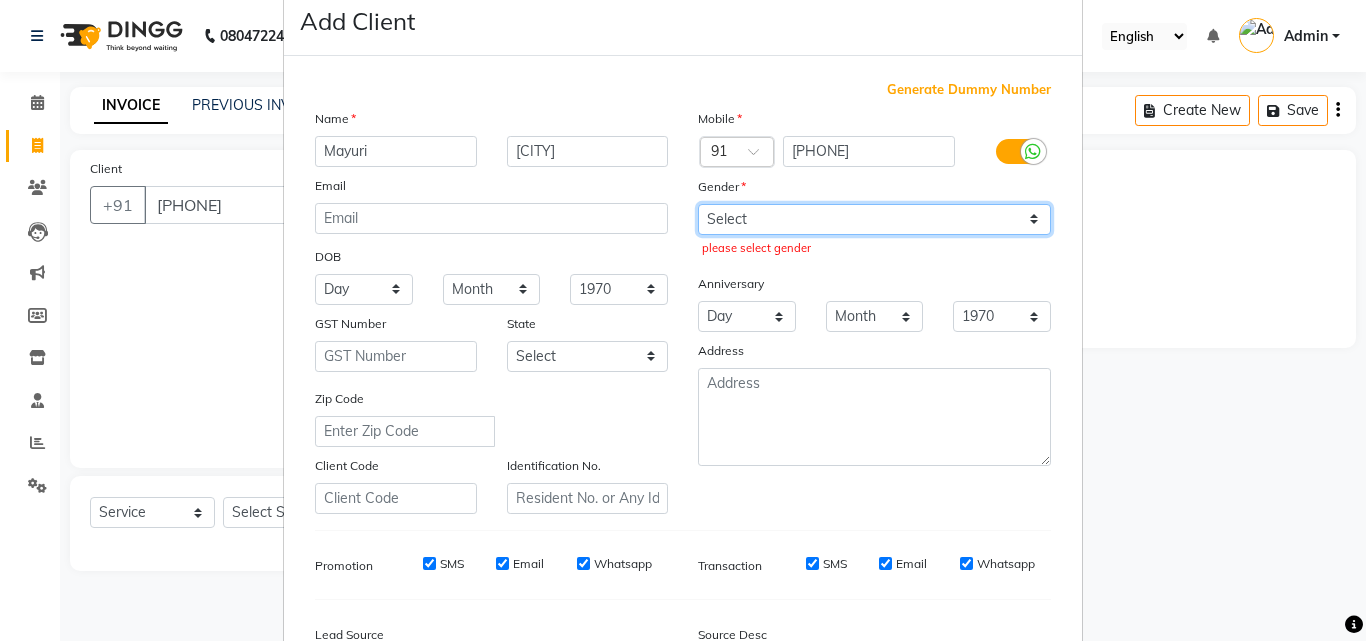 click on "Select Male Female Other Prefer Not To Say" at bounding box center [874, 219] 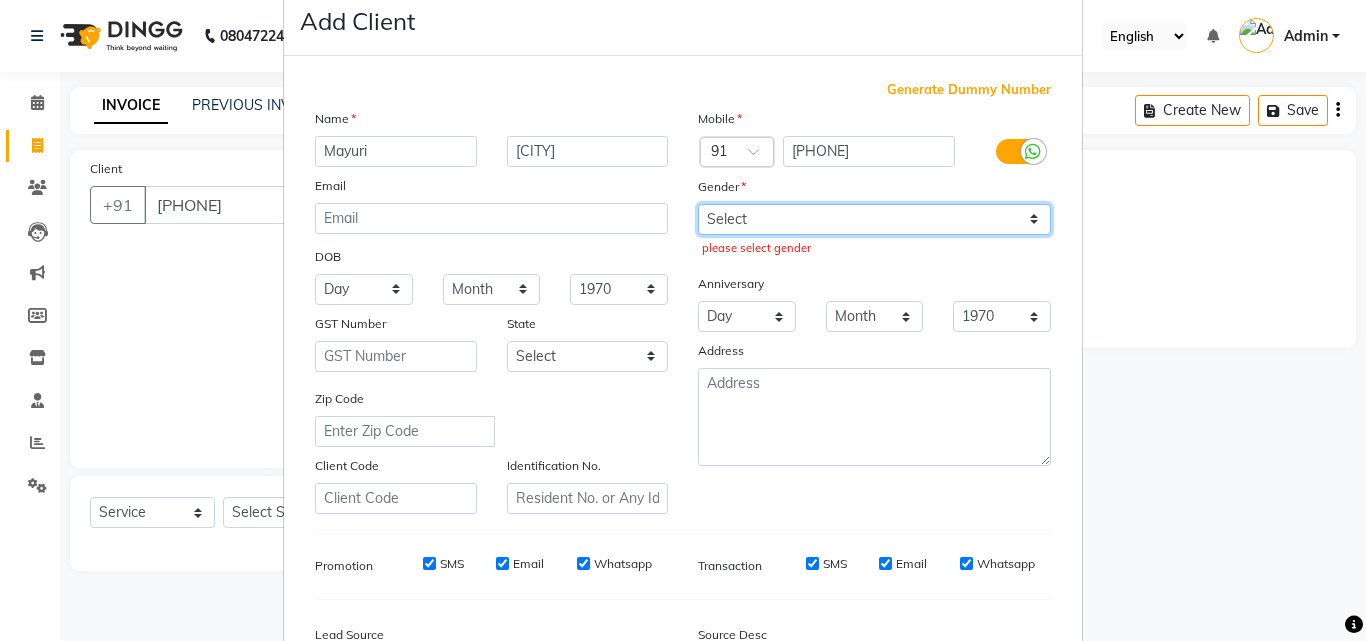 select on "female" 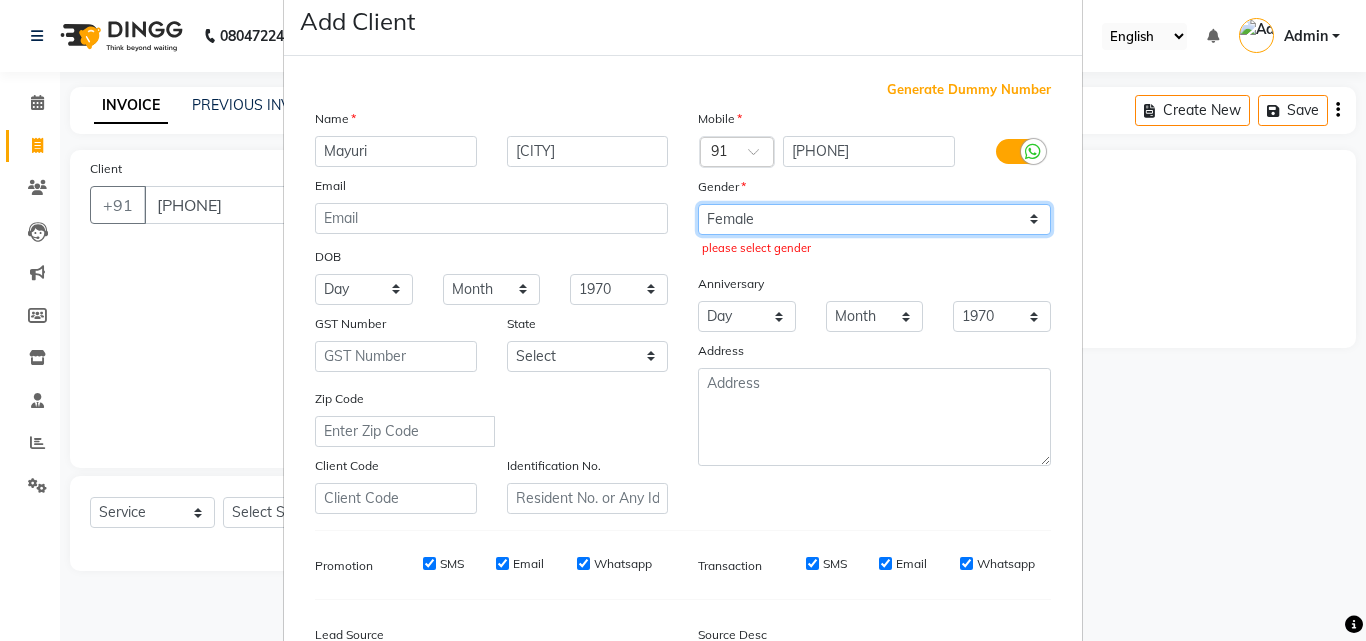 click on "Select Male Female Other Prefer Not To Say" at bounding box center (874, 219) 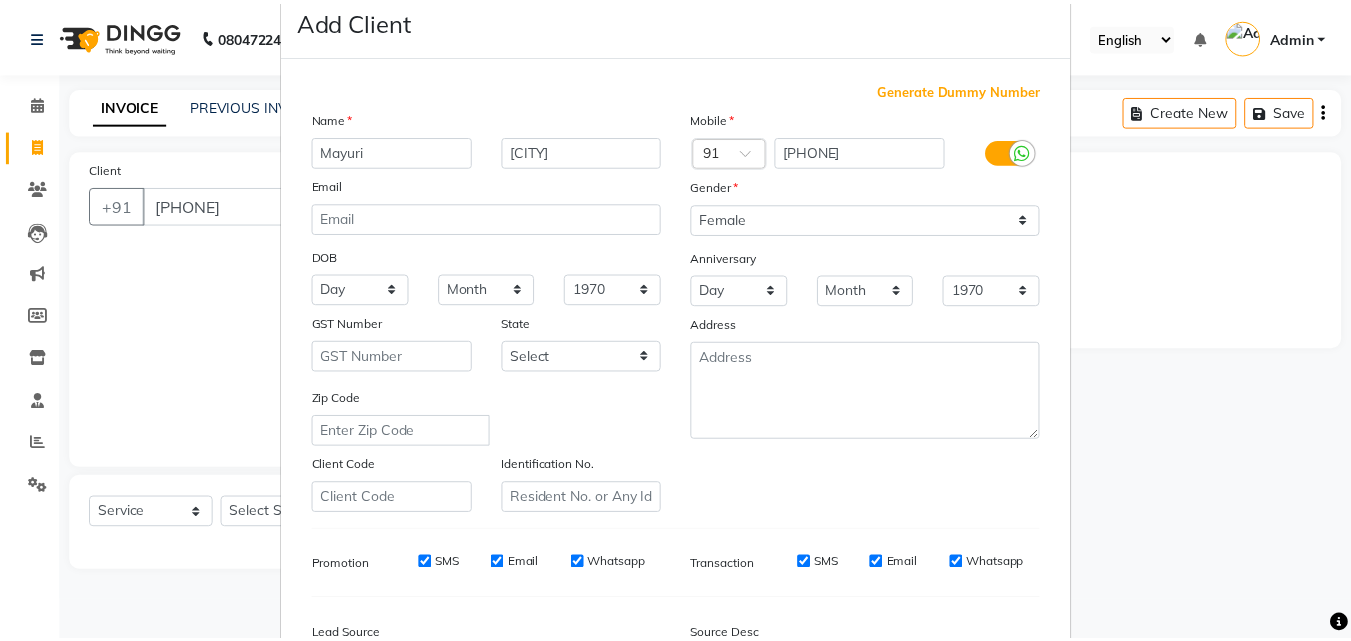 scroll, scrollTop: 282, scrollLeft: 0, axis: vertical 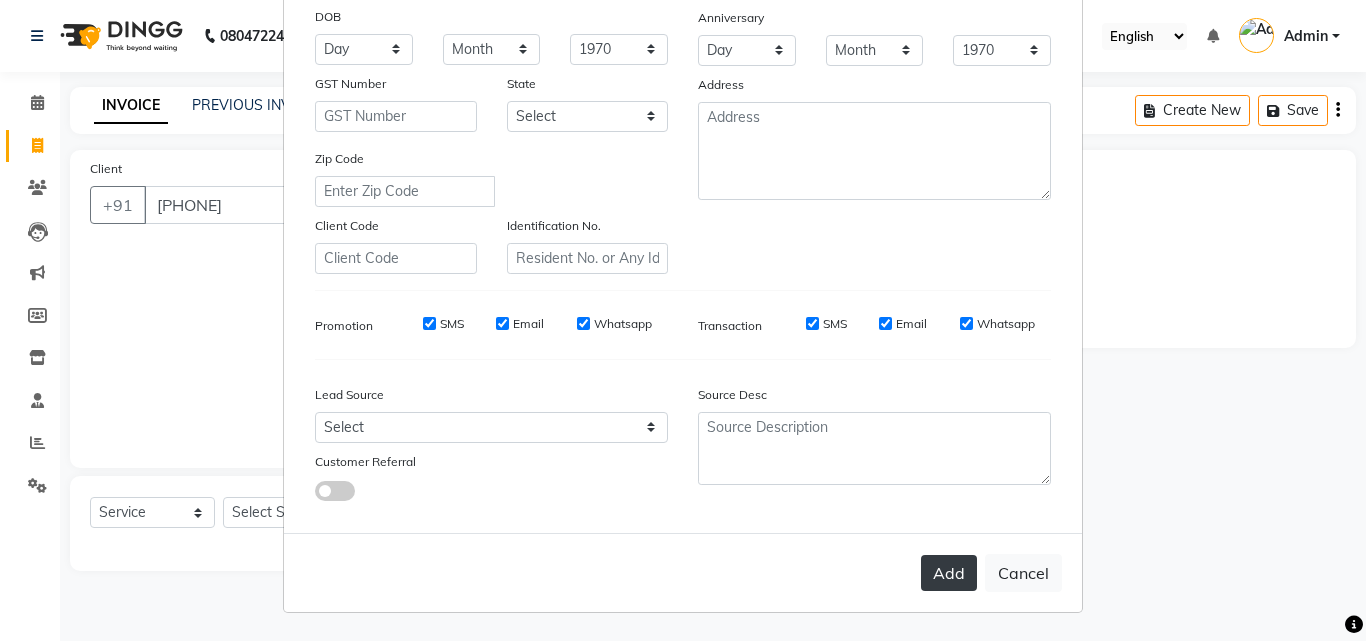 click on "Add" at bounding box center [949, 573] 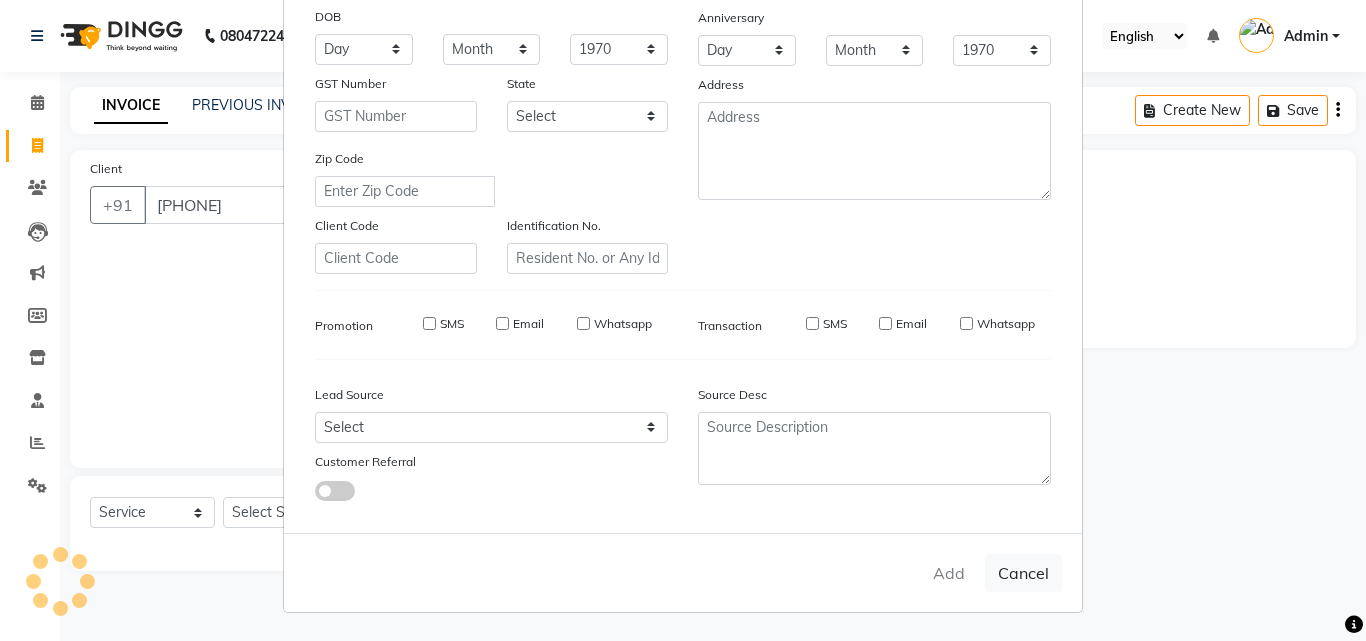 type 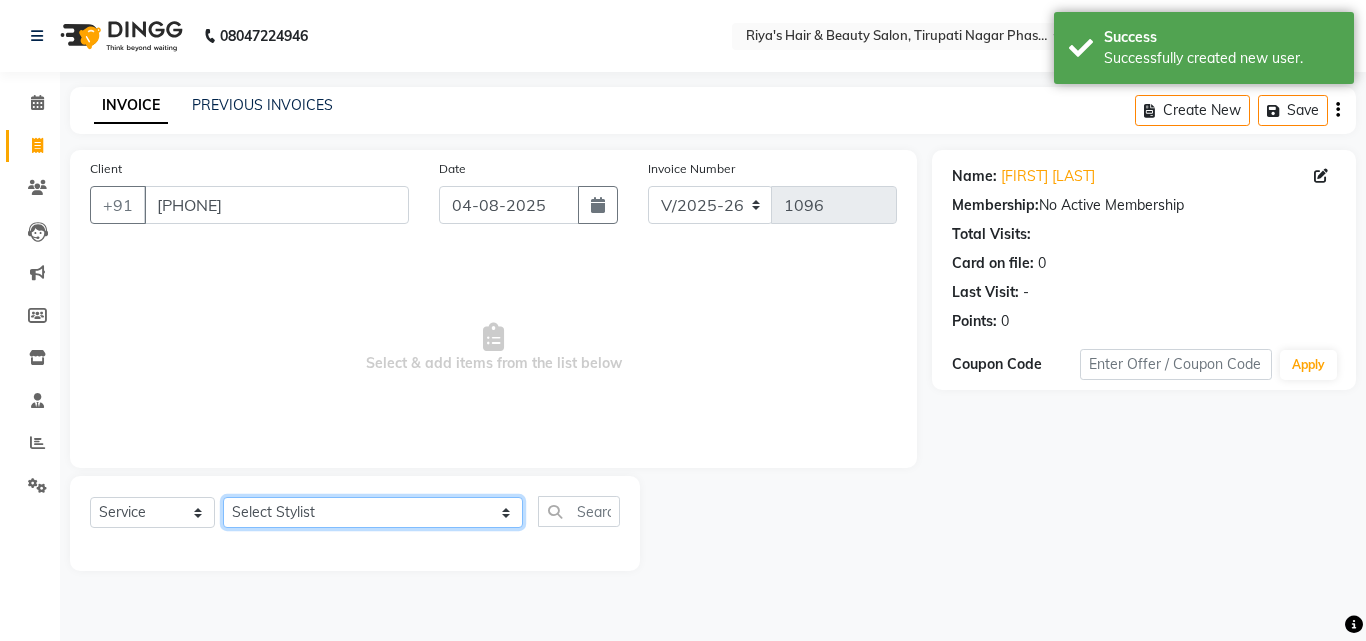 click on "Select Stylist Abida Khan Jitendra jadhav Kajal thakur Priyanaka satyadev Gupta  Priya Vilas pawar  Riya Raul Sakshi Vilas sawant  Siddhi Simran Singh" 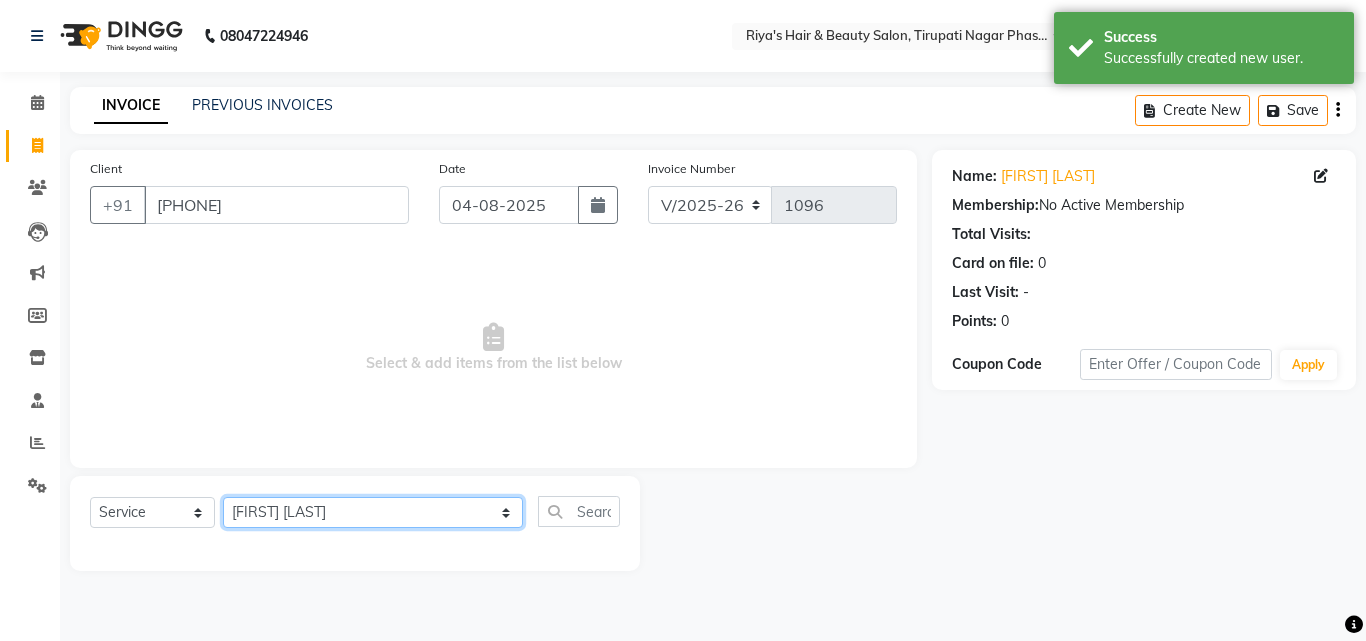 click on "Select Stylist Abida Khan Jitendra jadhav Kajal thakur Priyanaka satyadev Gupta  Priya Vilas pawar  Riya Raul Sakshi Vilas sawant  Siddhi Simran Singh" 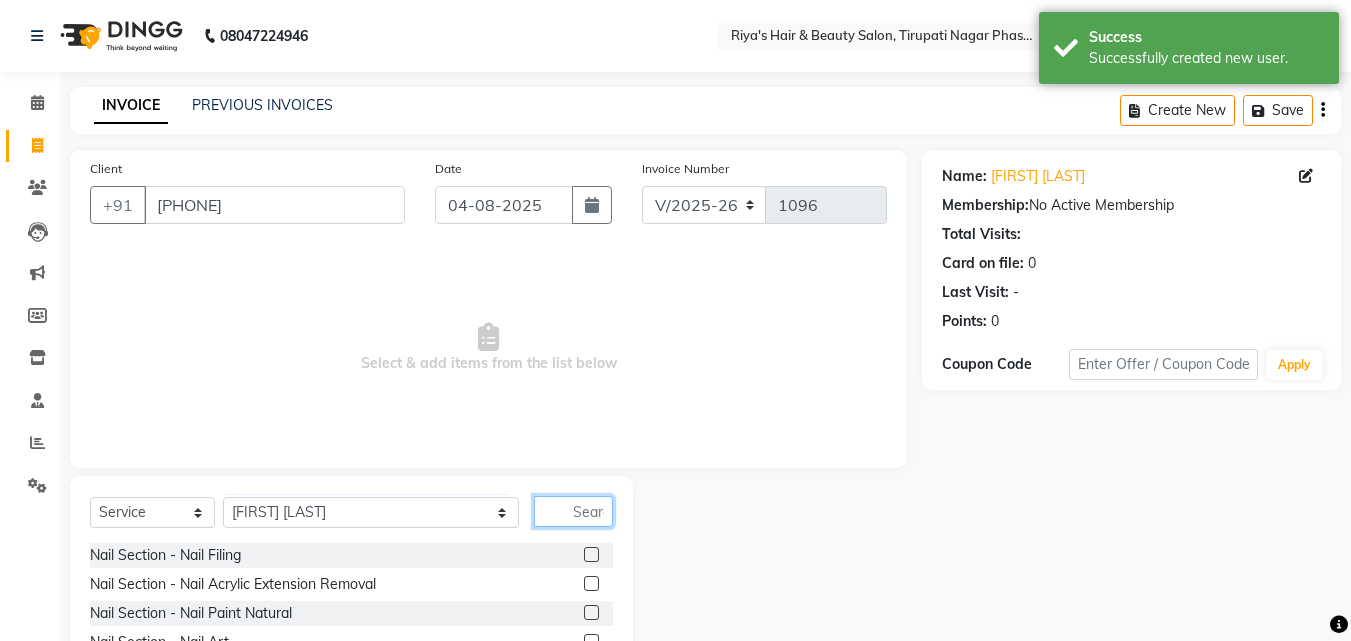 click 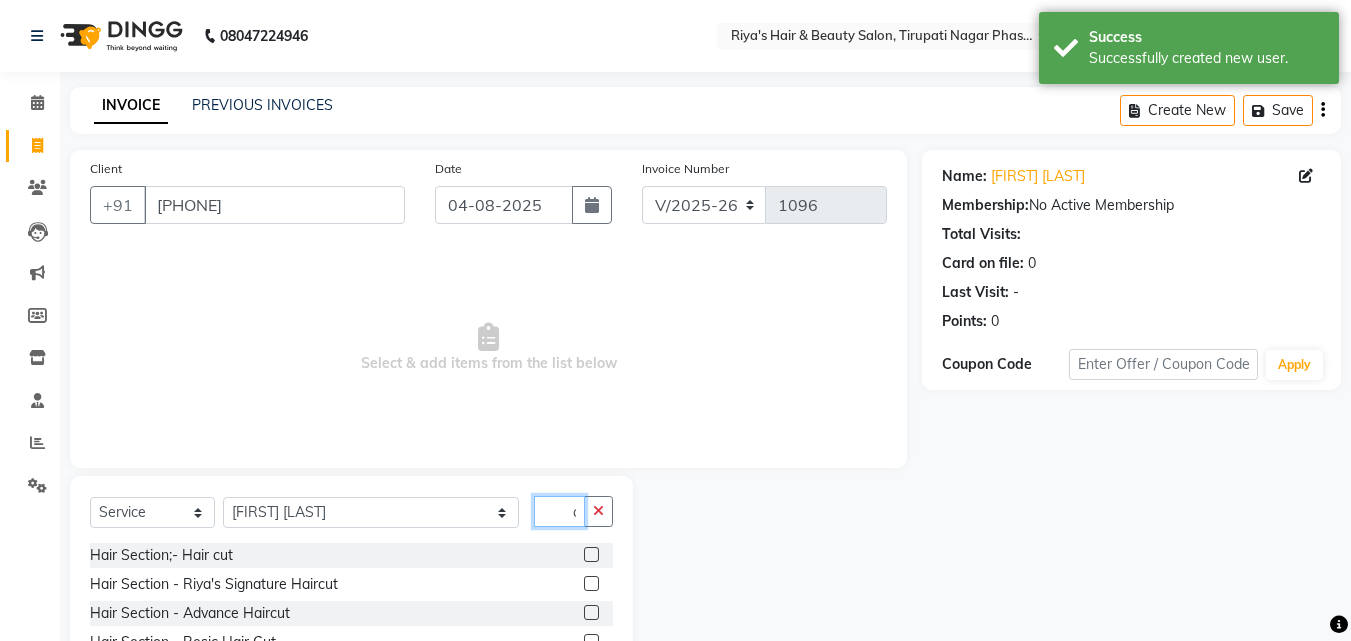 type on "cut" 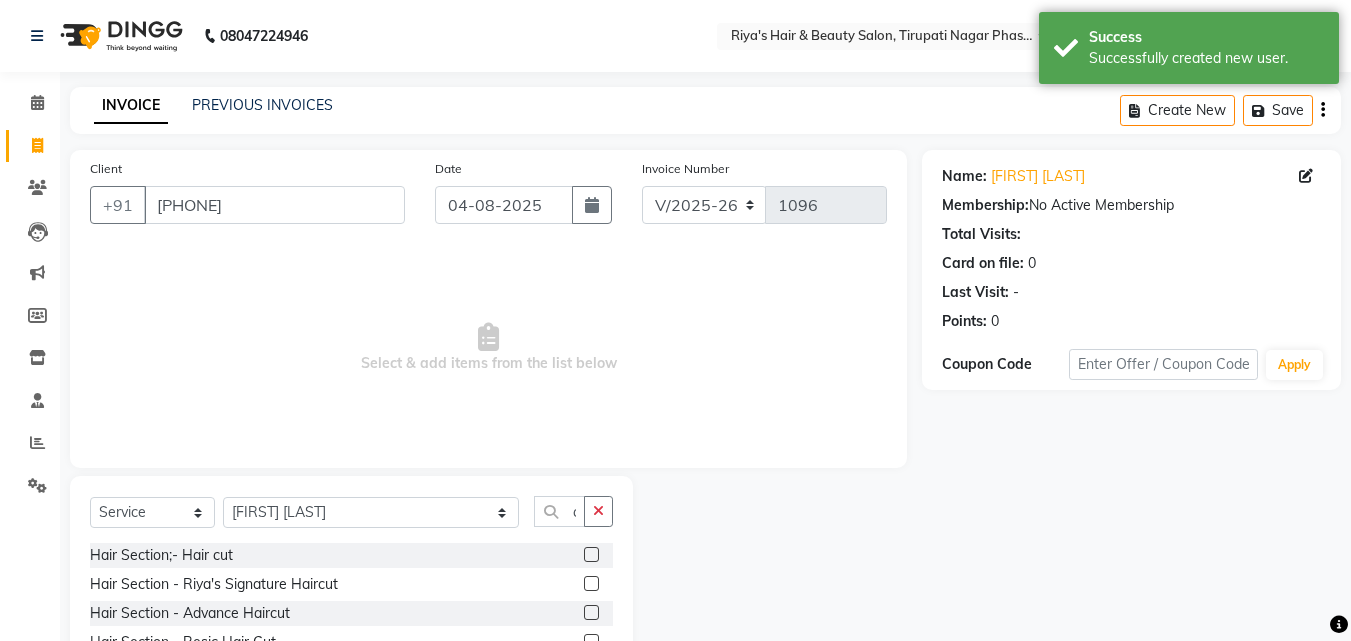 click 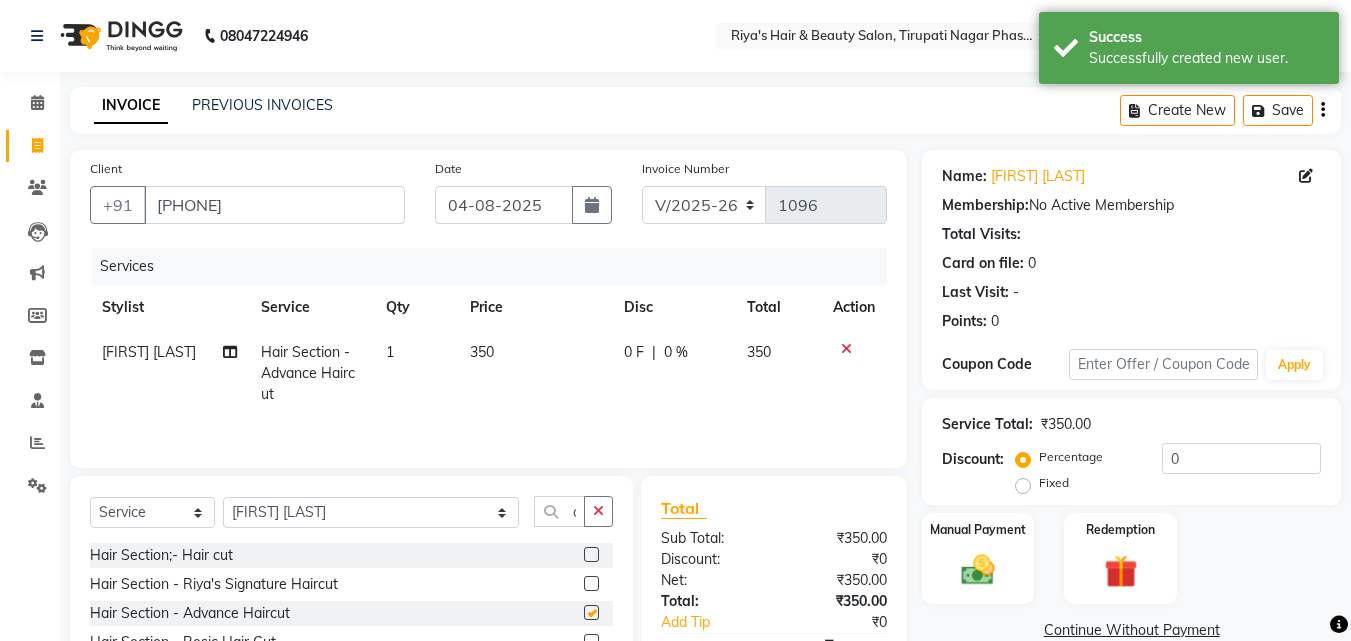 checkbox on "false" 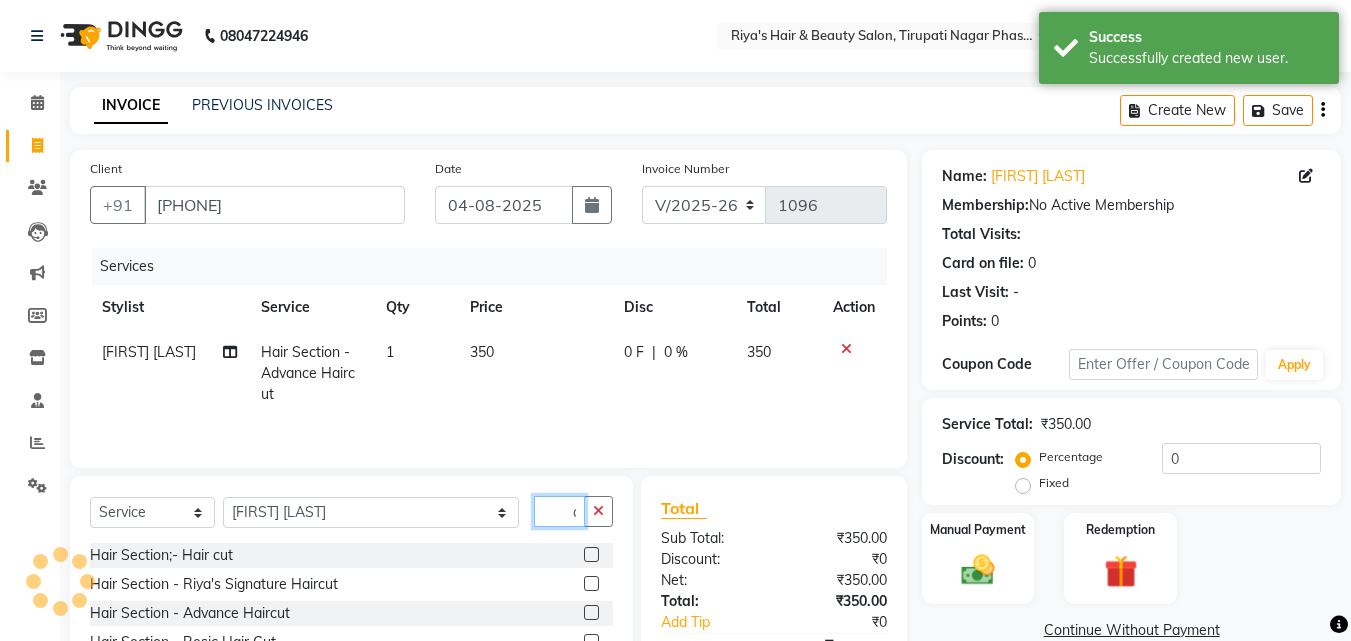 click on "cut" 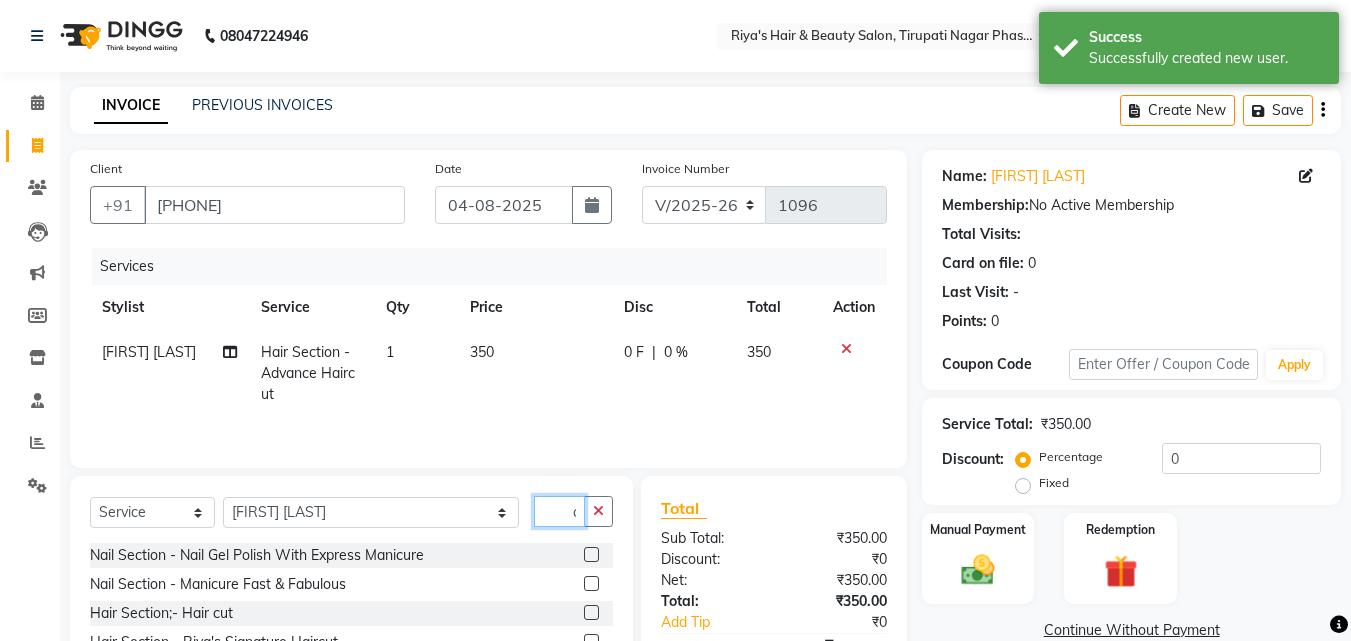 type on "c" 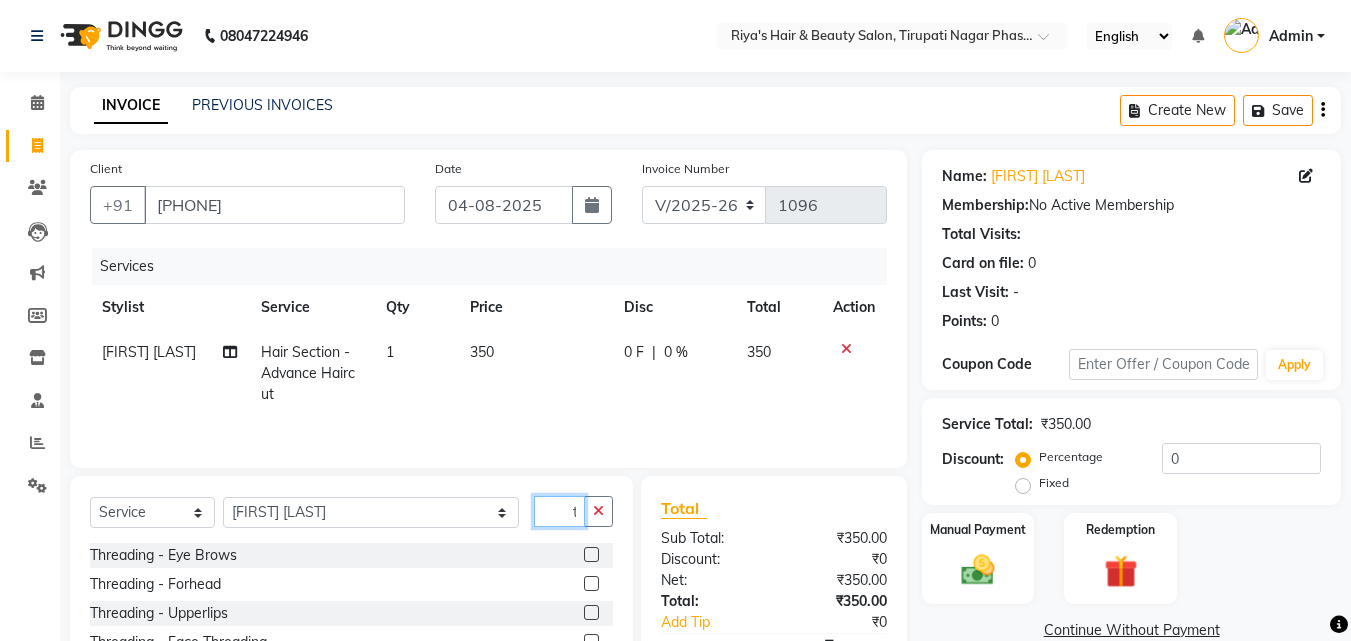 type on "thre" 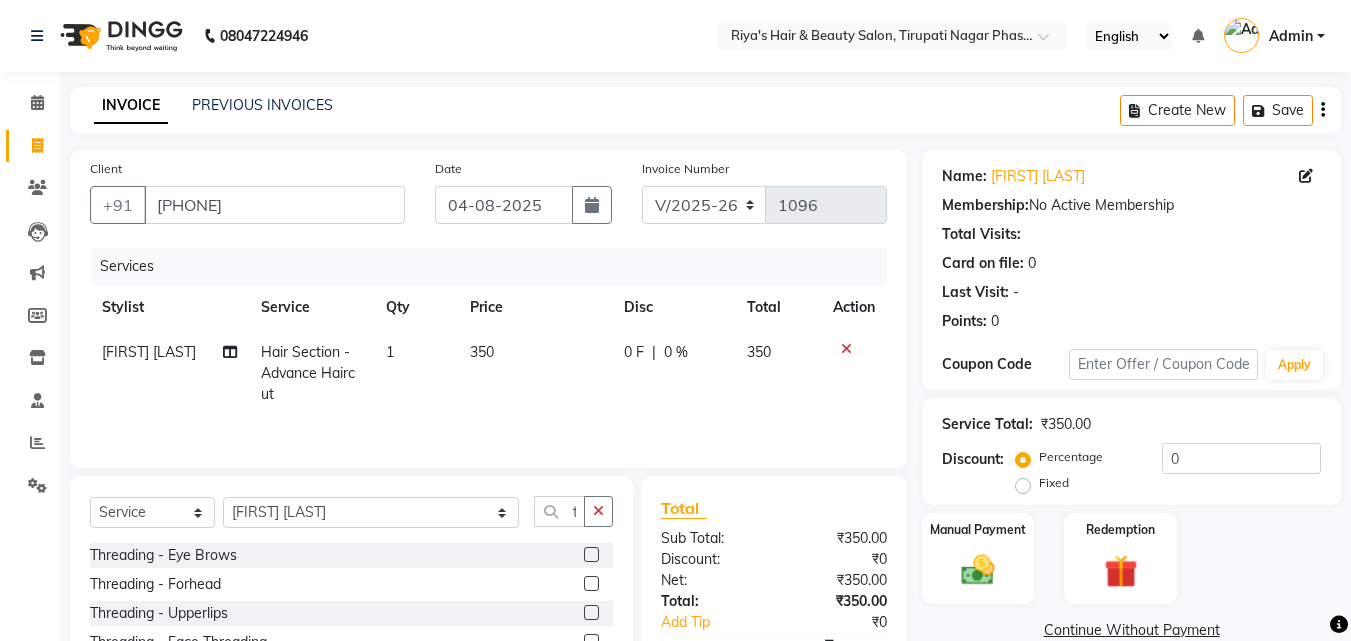 click 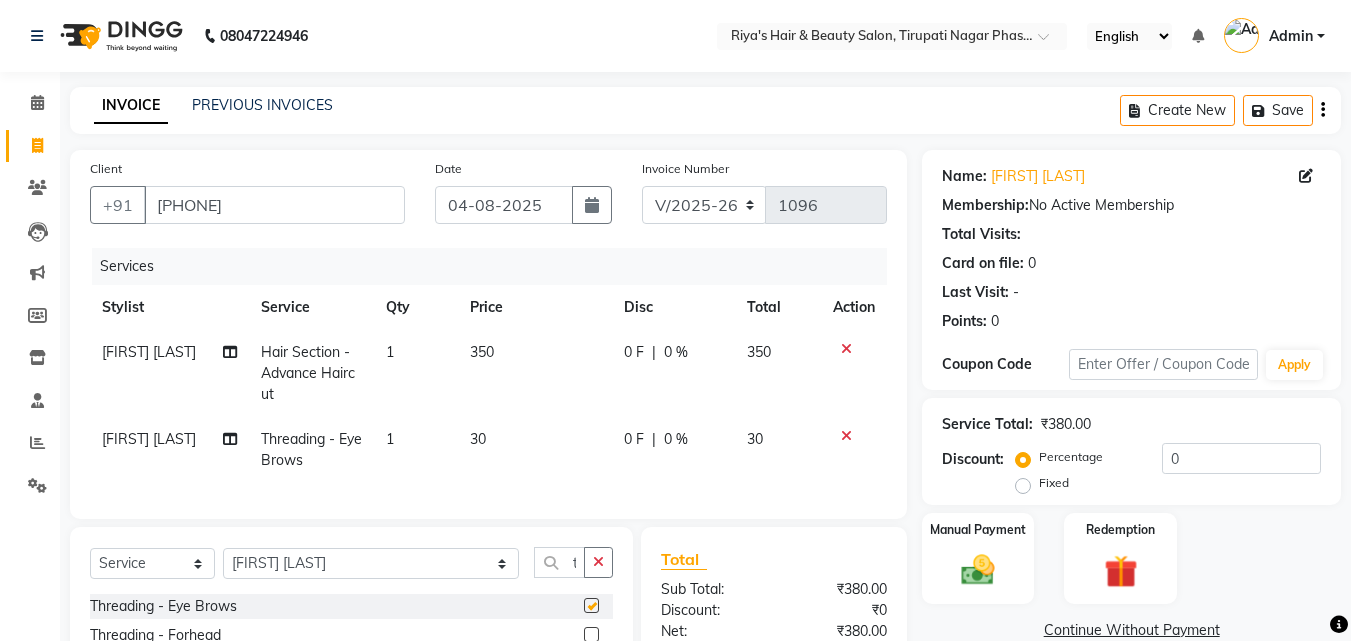 checkbox on "false" 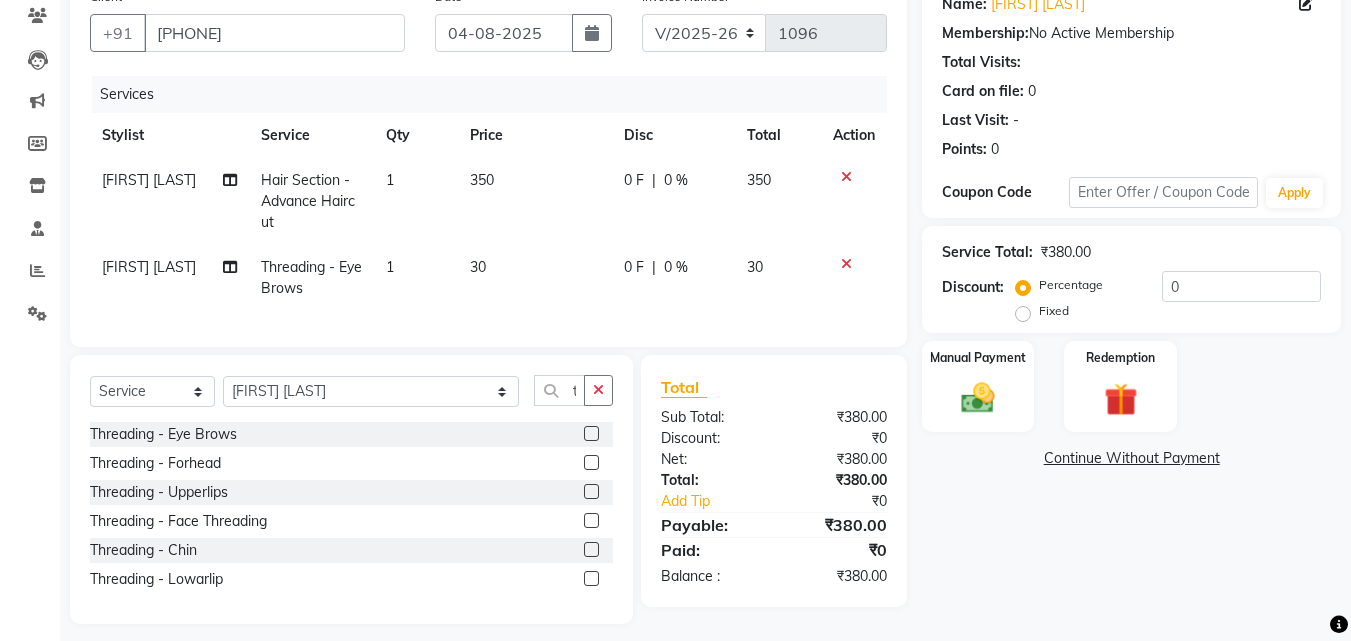 scroll, scrollTop: 200, scrollLeft: 0, axis: vertical 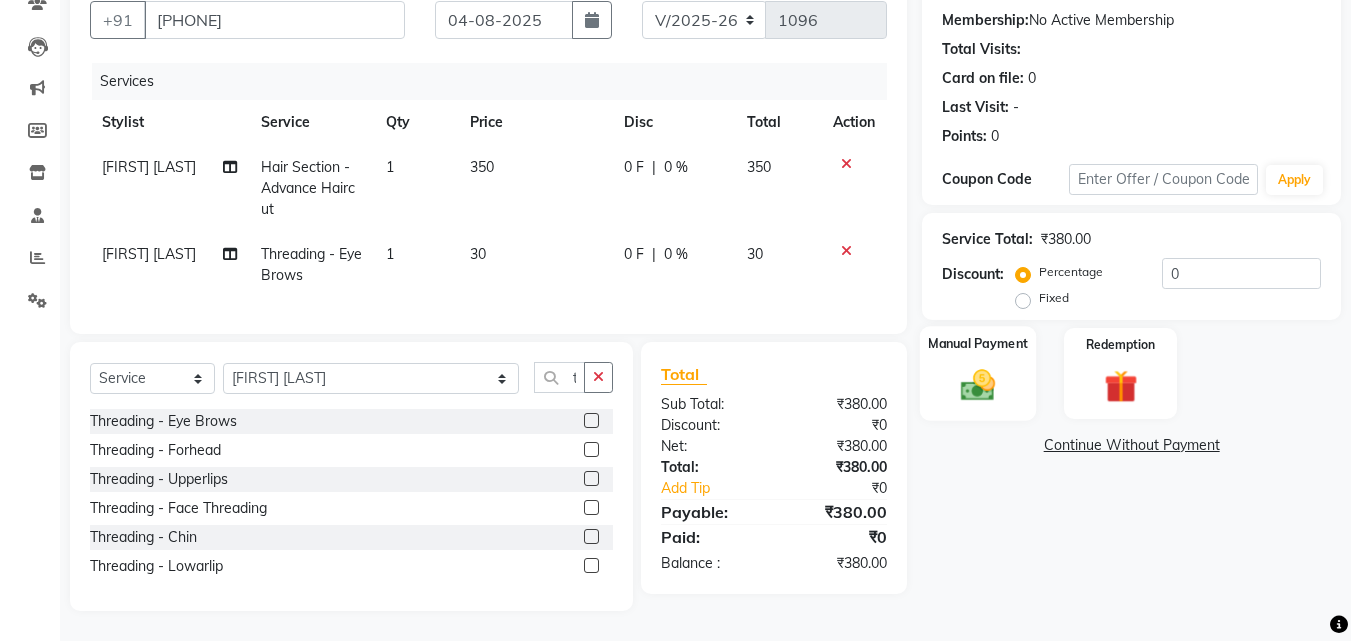 click 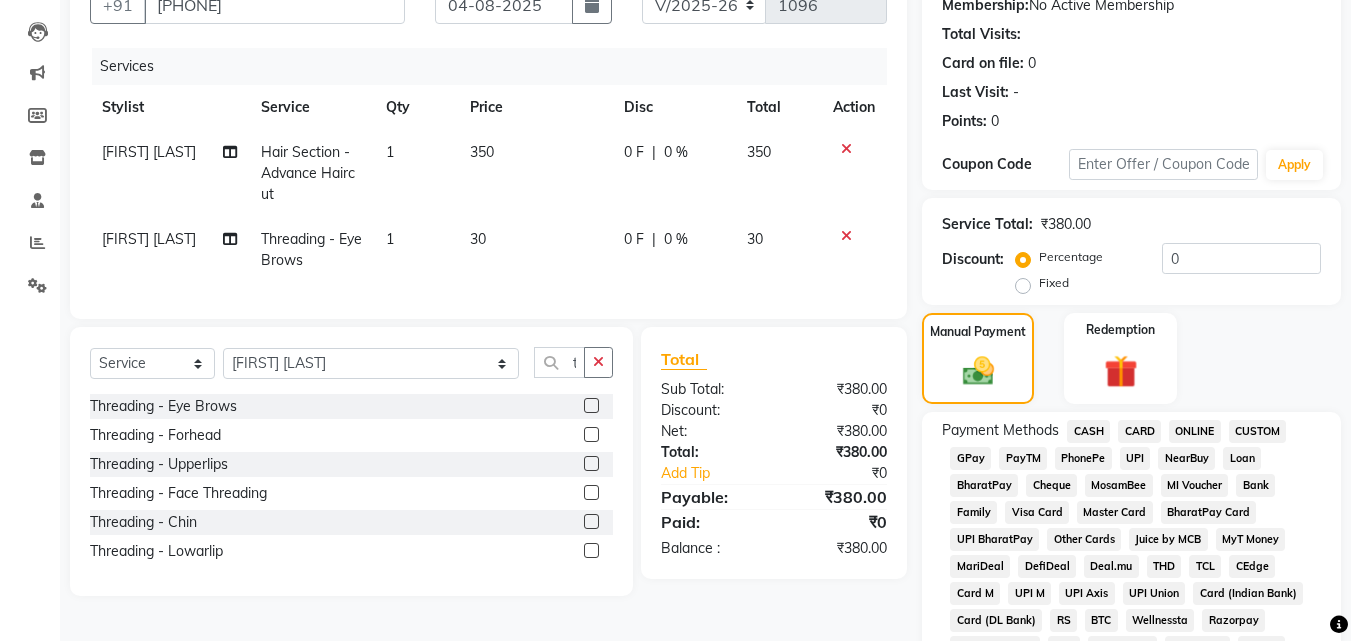 click on "CASH" 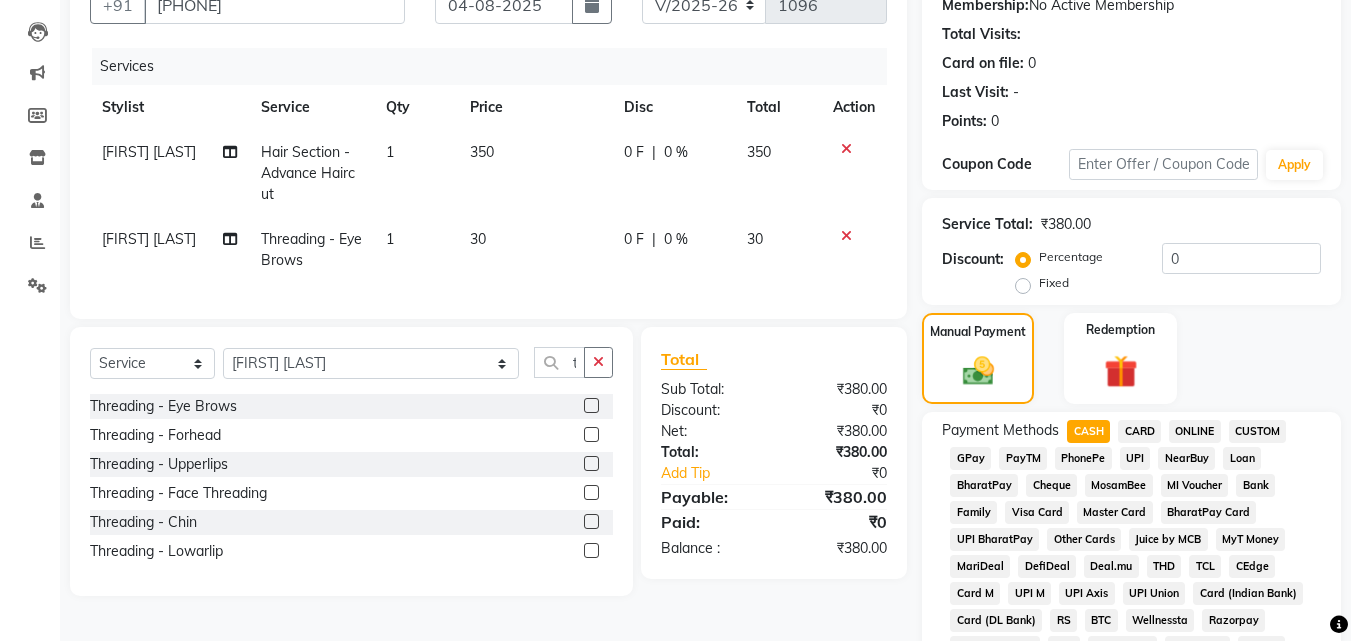 scroll, scrollTop: 760, scrollLeft: 0, axis: vertical 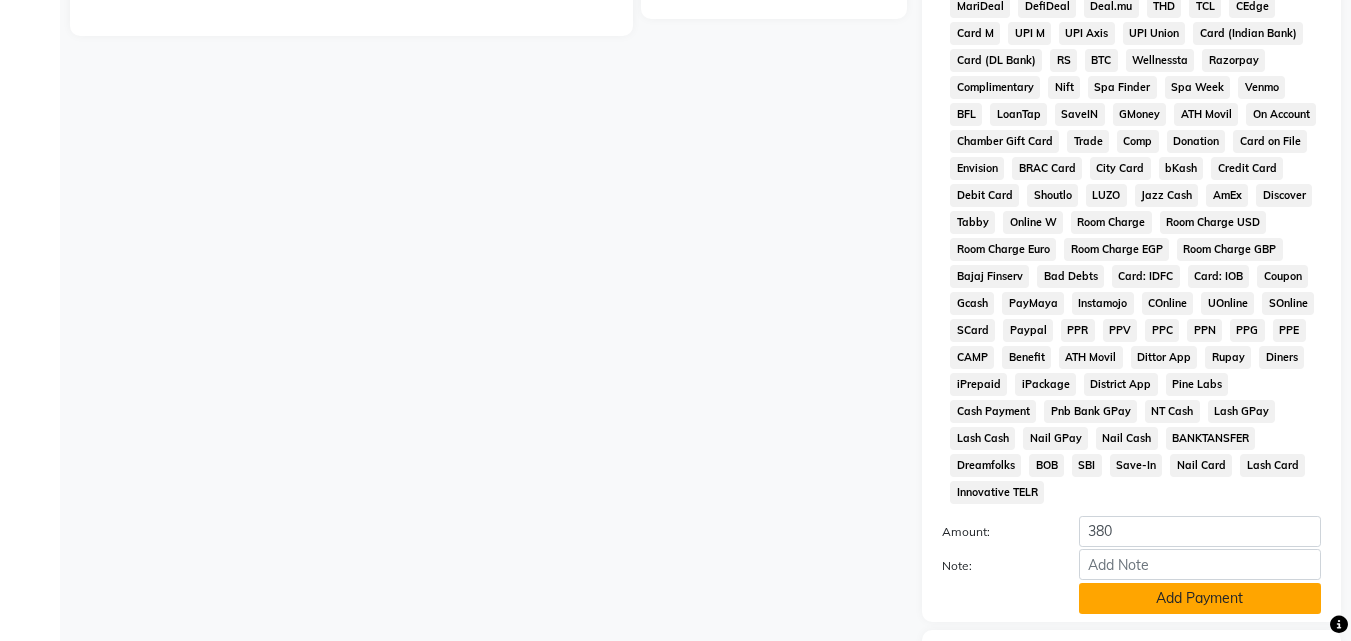 click on "Add Payment" 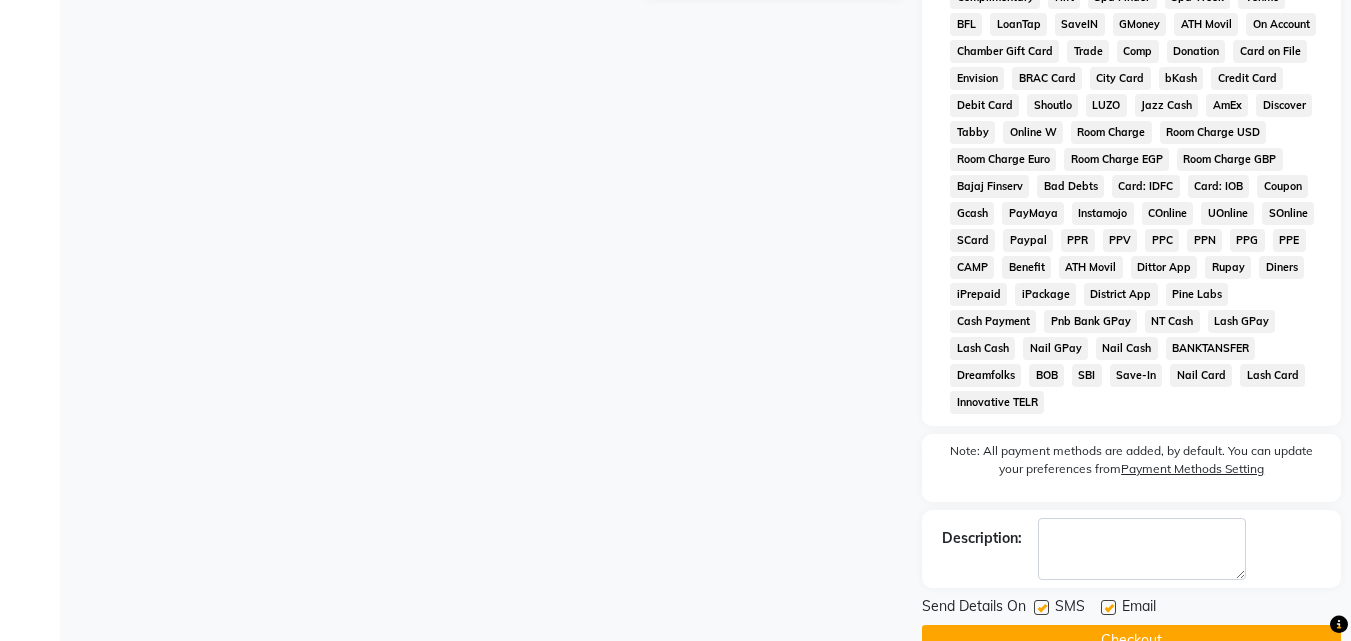 scroll, scrollTop: 868, scrollLeft: 0, axis: vertical 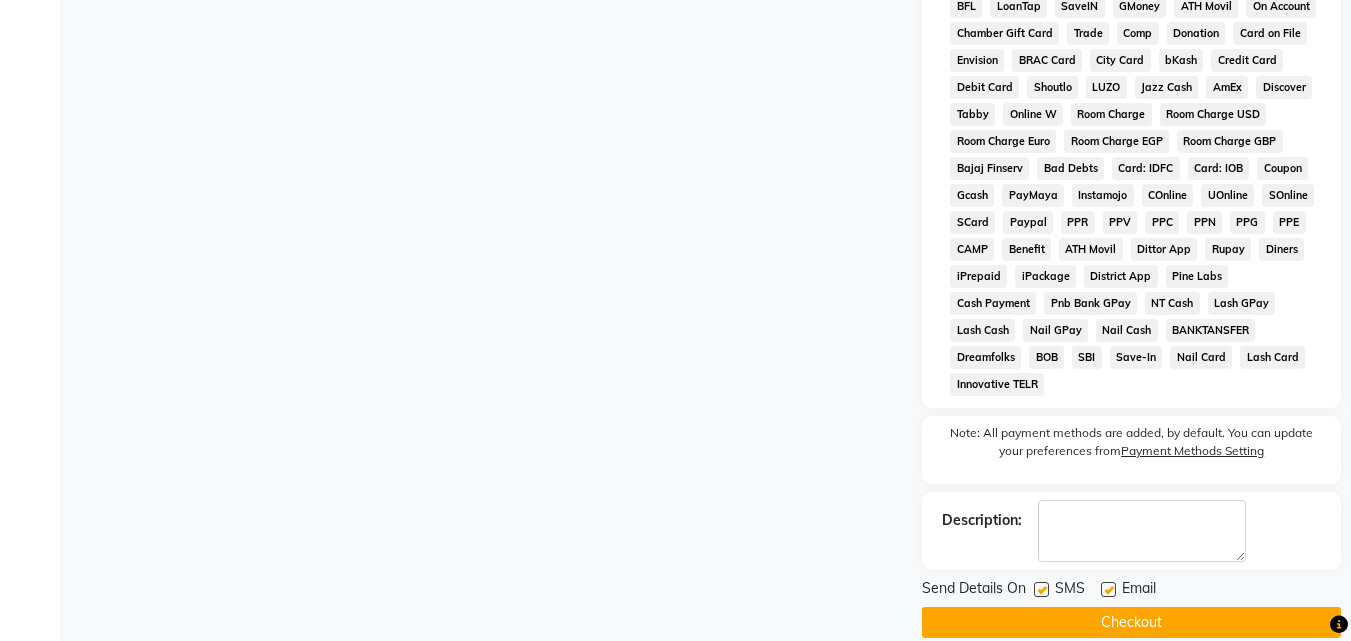 click on "Checkout" 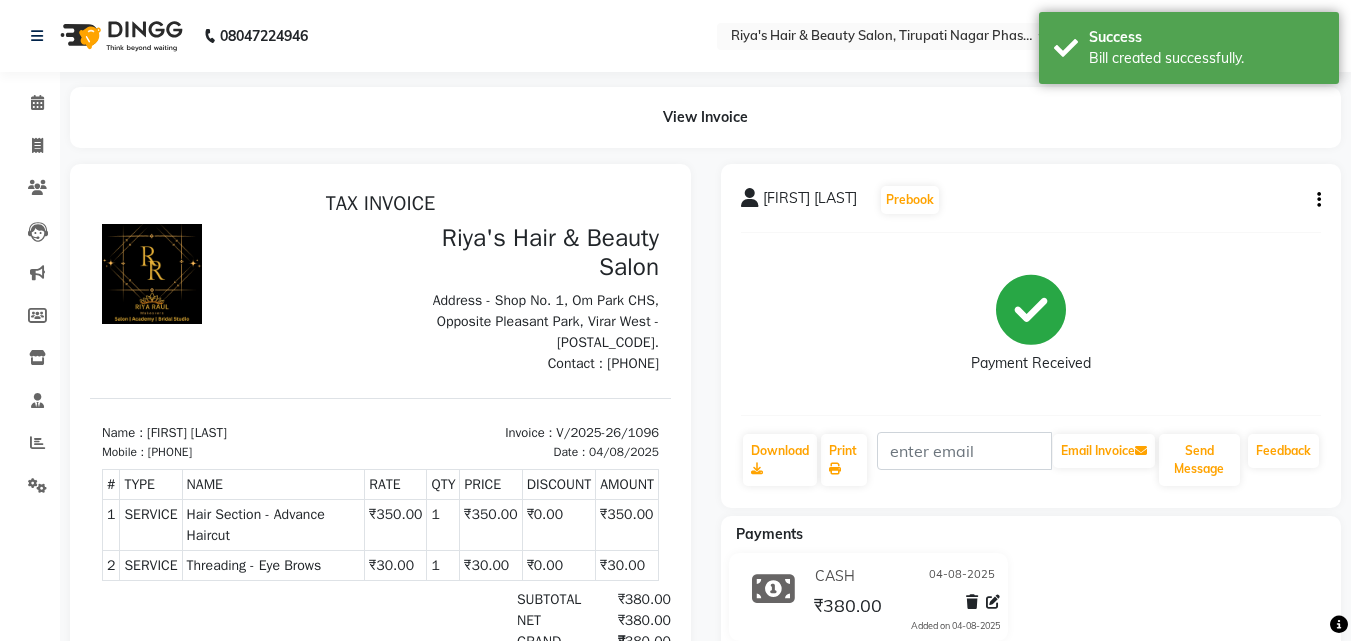 scroll, scrollTop: 0, scrollLeft: 0, axis: both 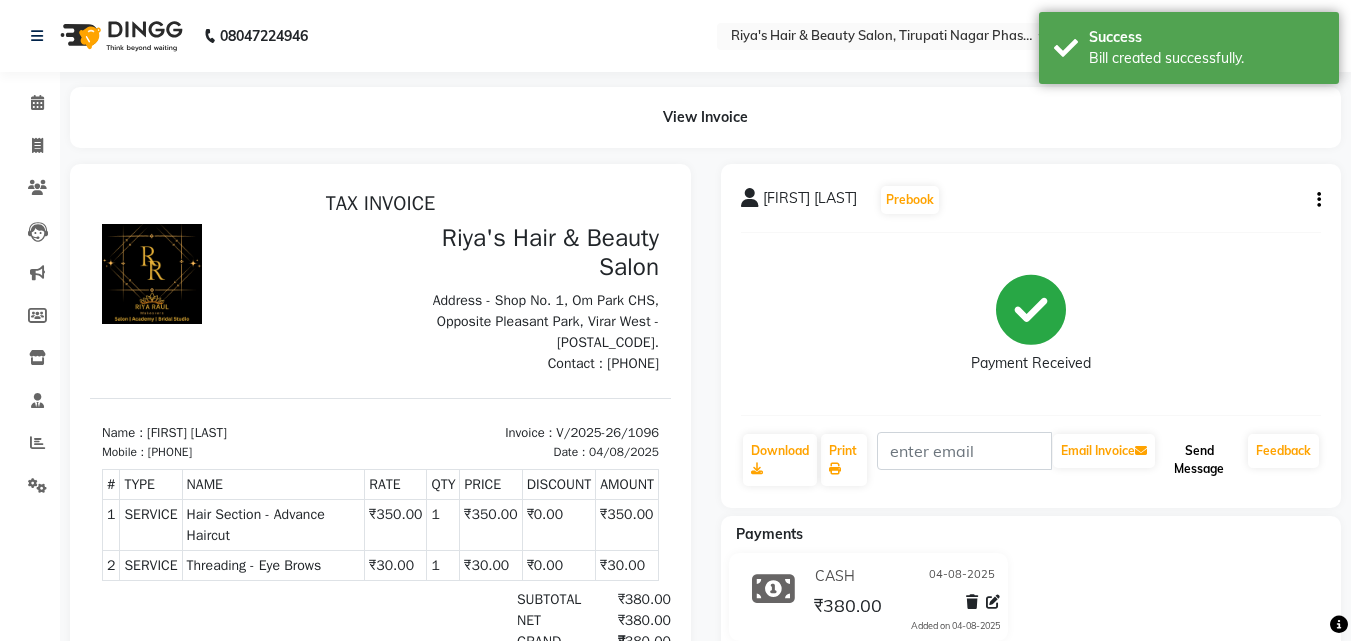 click on "Send Message" 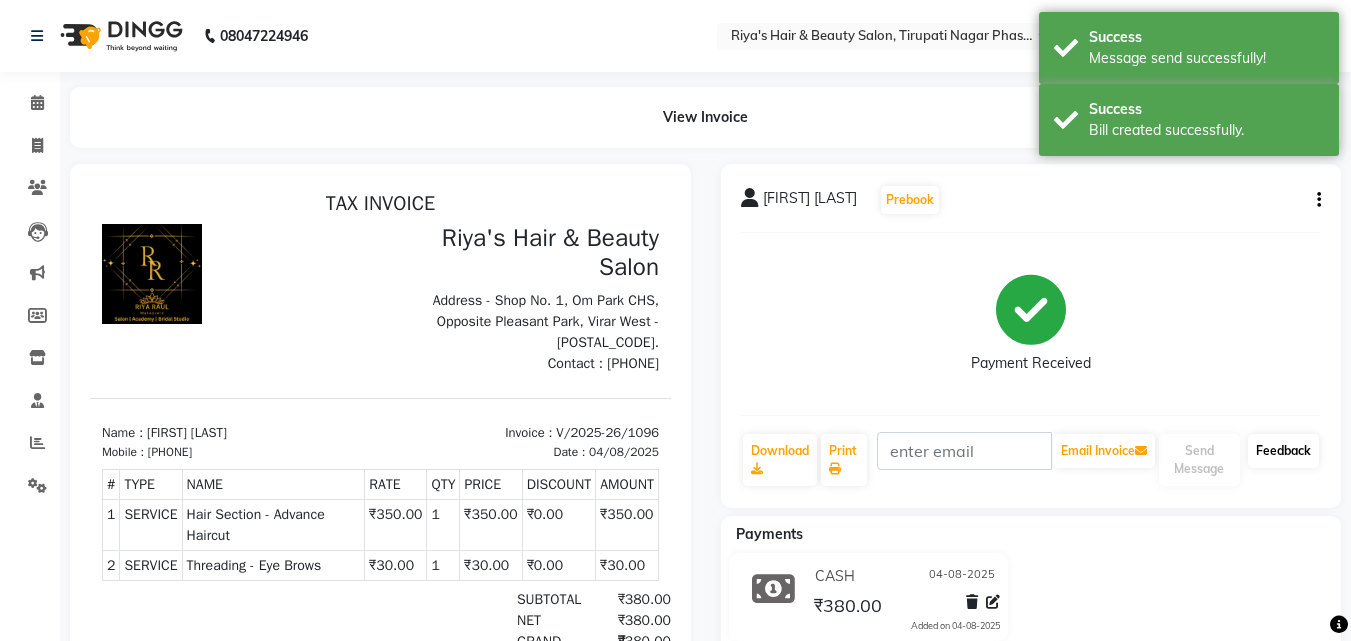 click on "Feedback" 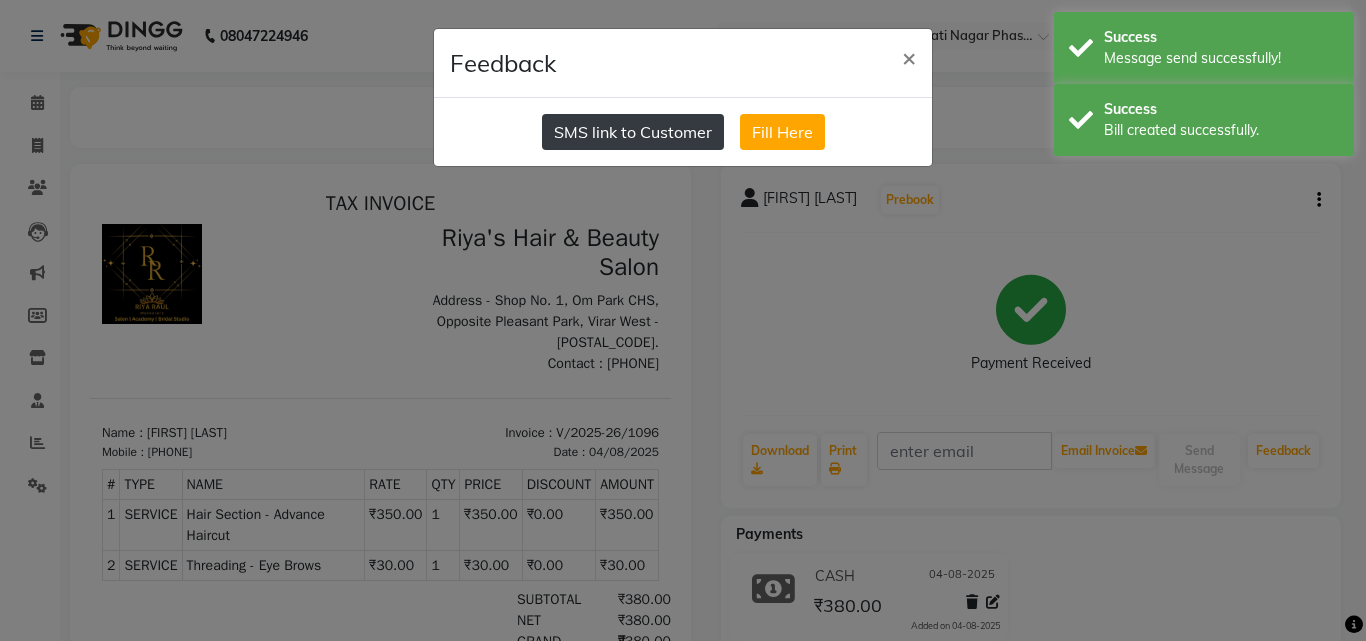 click on "SMS link to Customer" 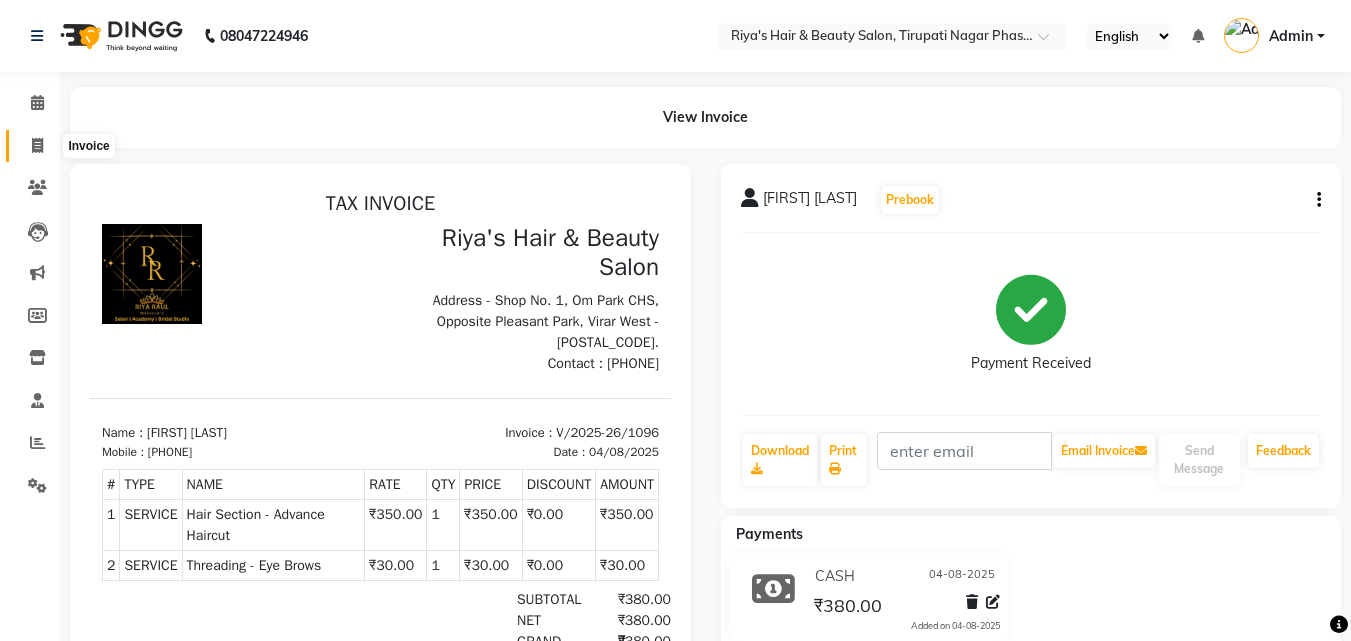 click 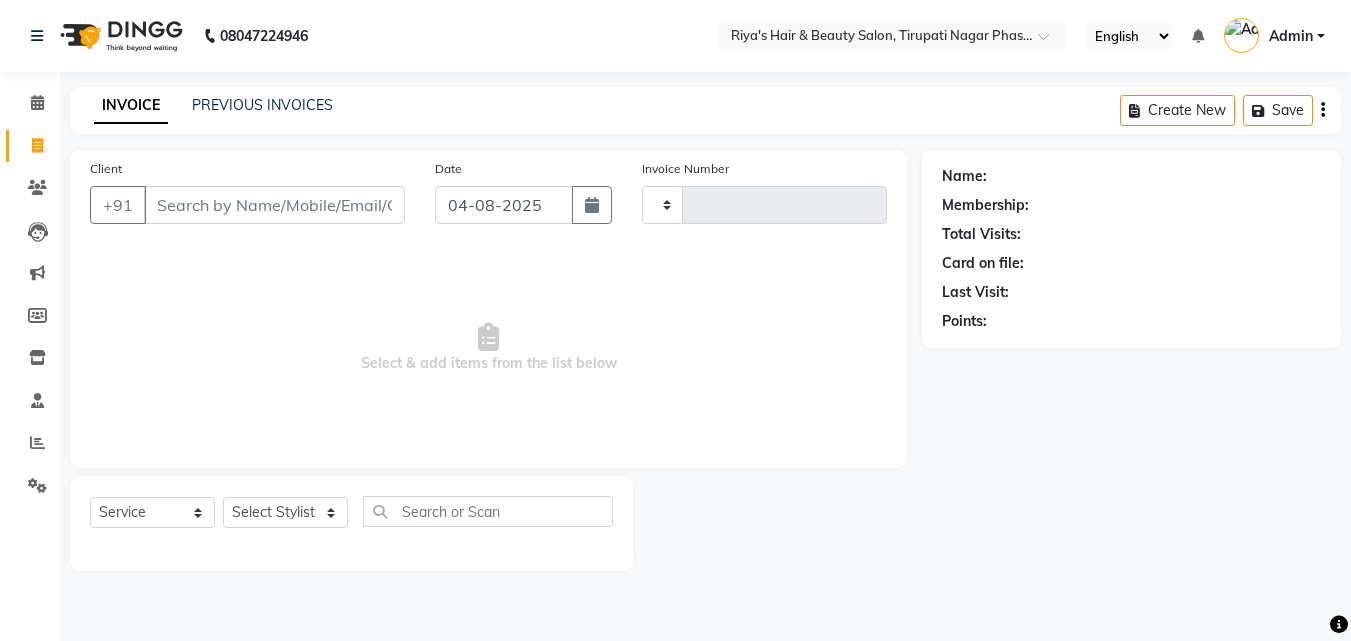 type on "1097" 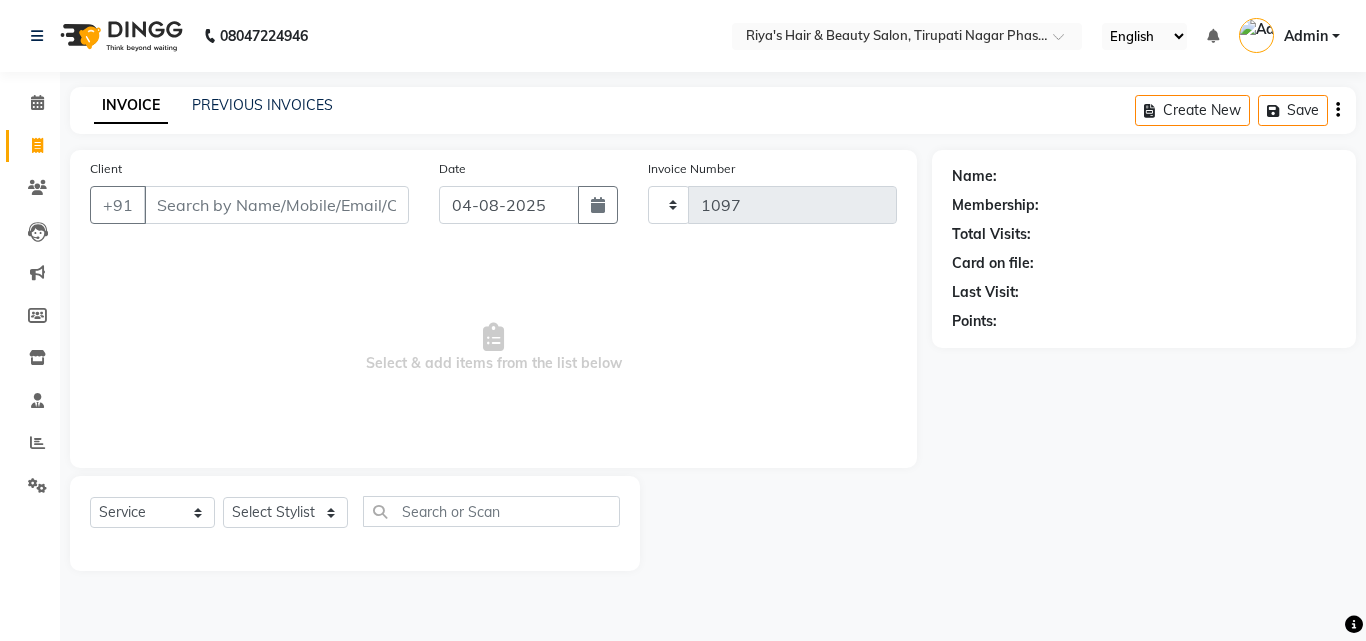 select on "5401" 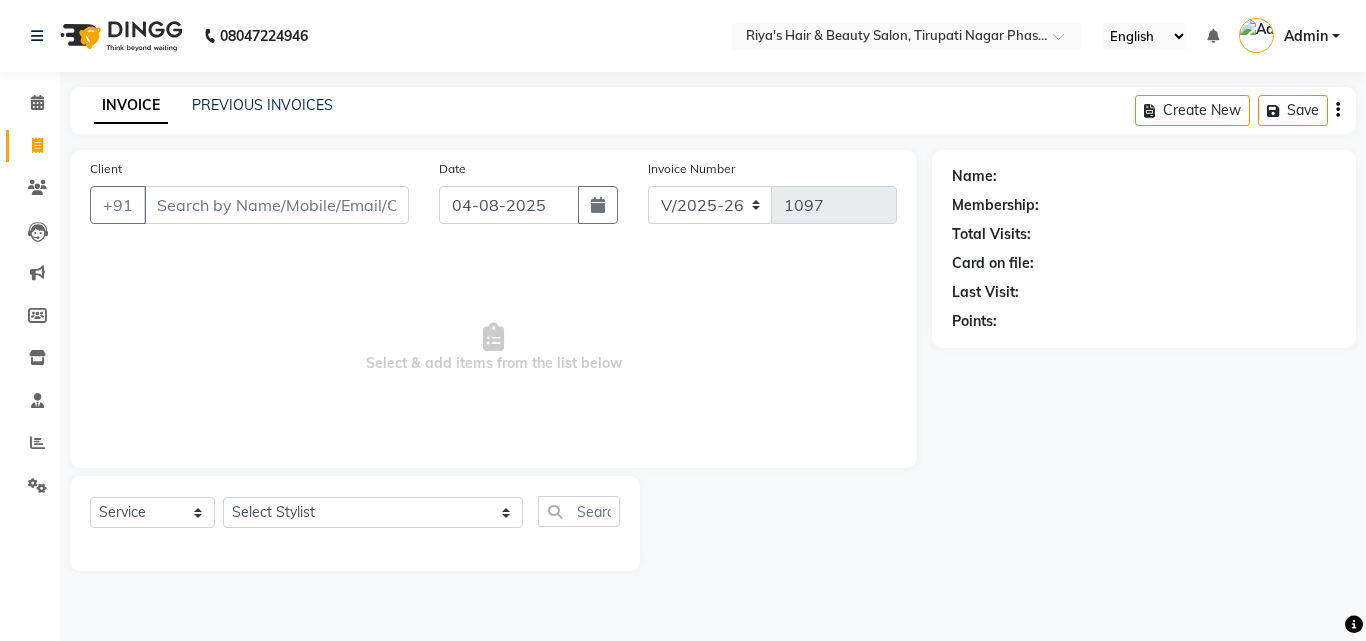 click on "Client" at bounding box center (276, 205) 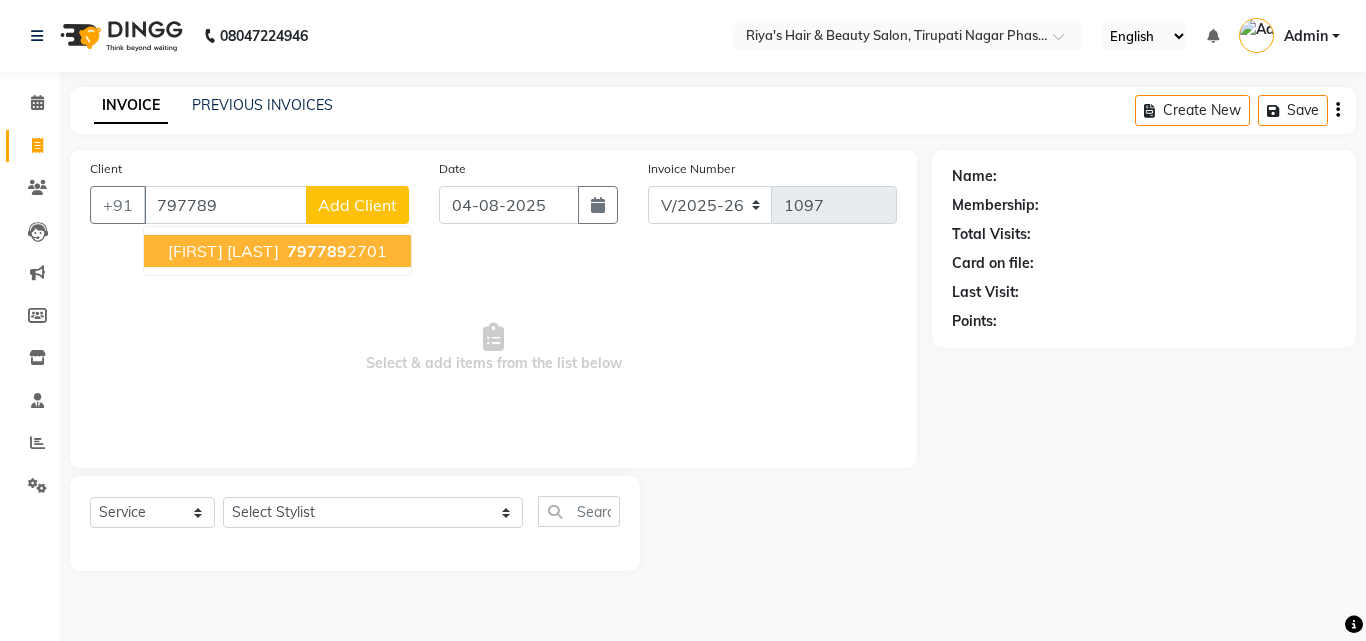 click on "[FIRST] [LAST]" at bounding box center (223, 251) 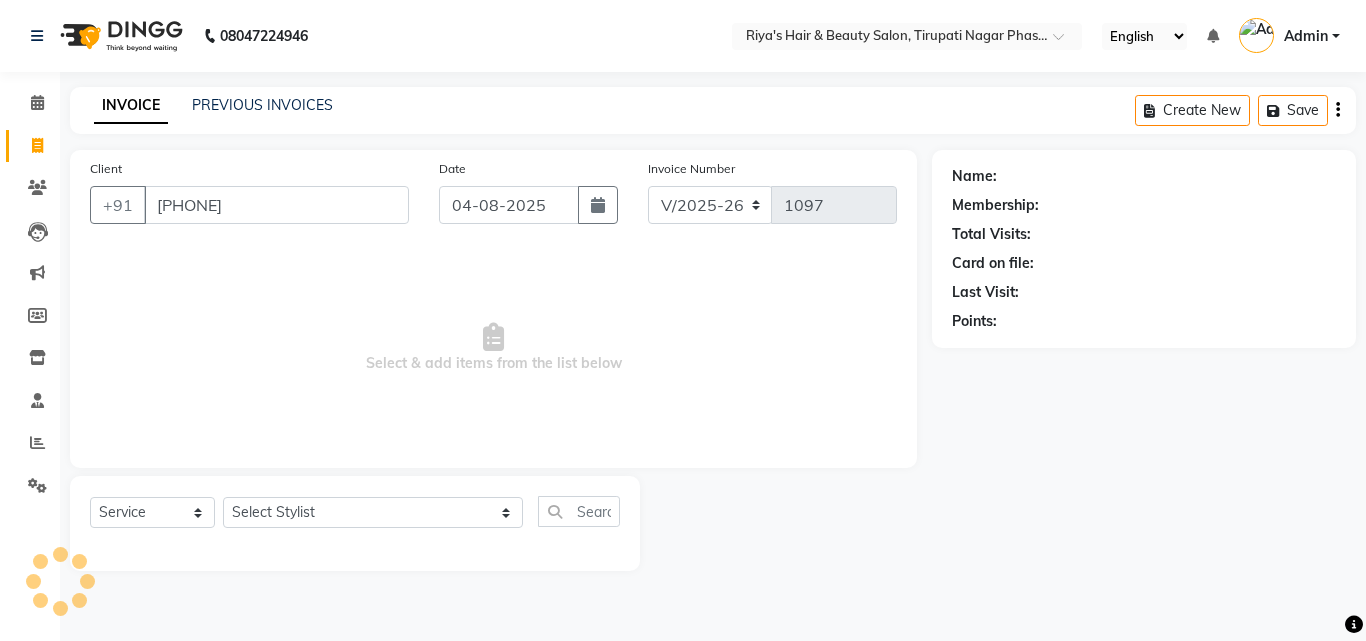 type on "[PHONE]" 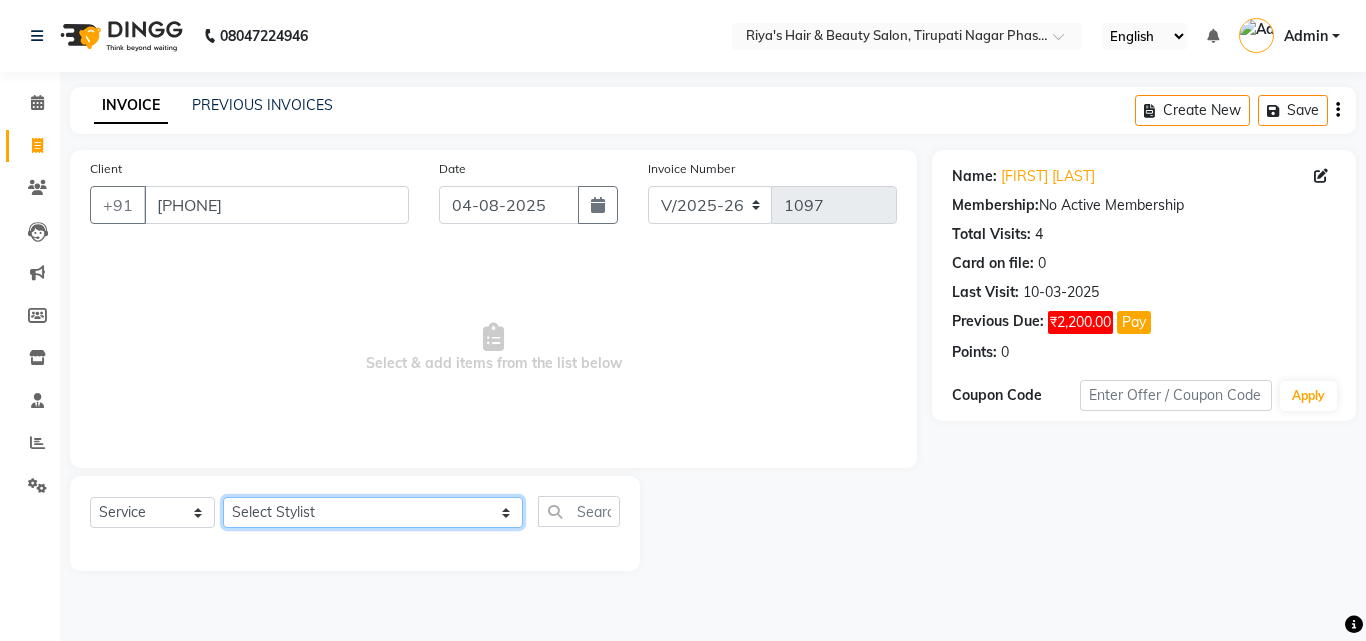 click on "Select Stylist Abida Khan Jitendra jadhav Kajal thakur Priyanaka satyadev Gupta  Priya Vilas pawar  Riya Raul Sakshi Vilas sawant  Siddhi Simran Singh" 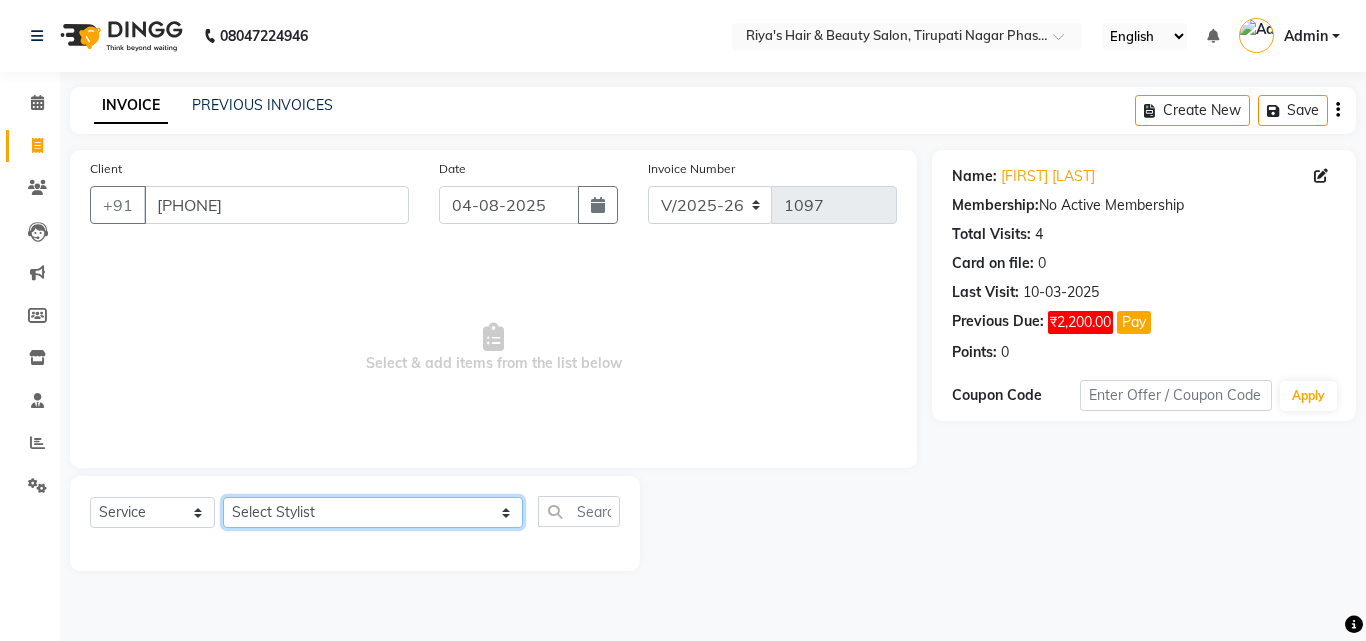 select on "35986" 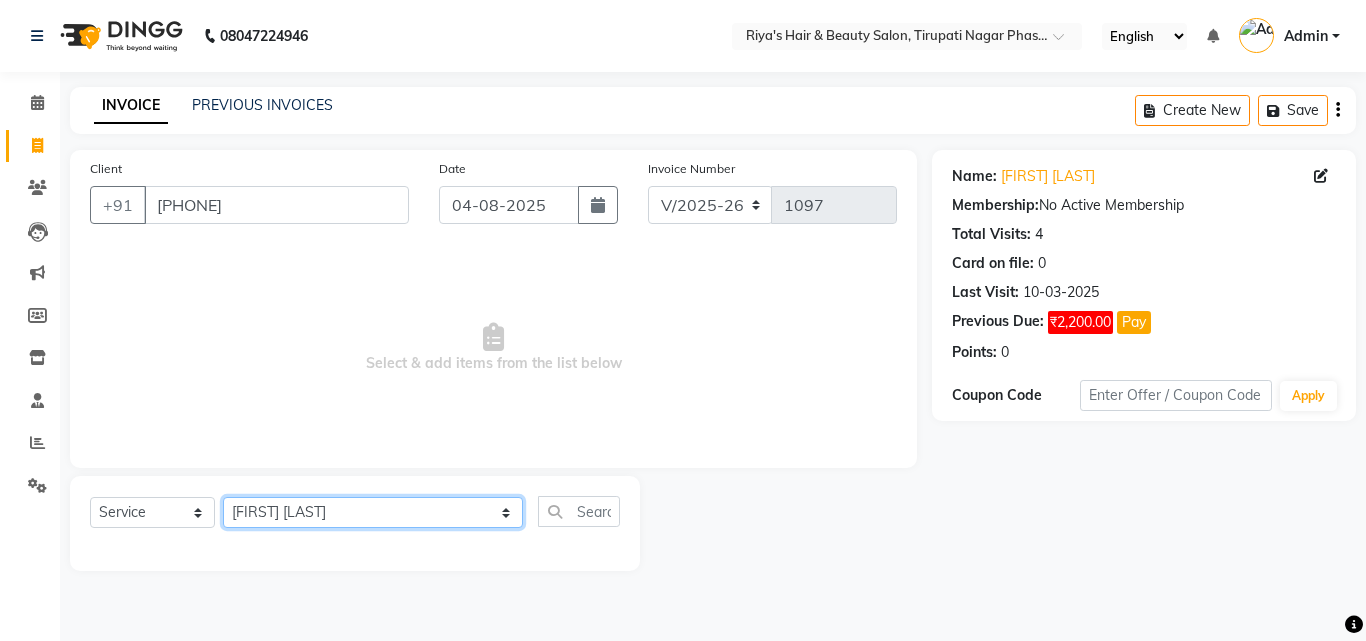 click on "Select Stylist Abida Khan Jitendra jadhav Kajal thakur Priyanaka satyadev Gupta  Priya Vilas pawar  Riya Raul Sakshi Vilas sawant  Siddhi Simran Singh" 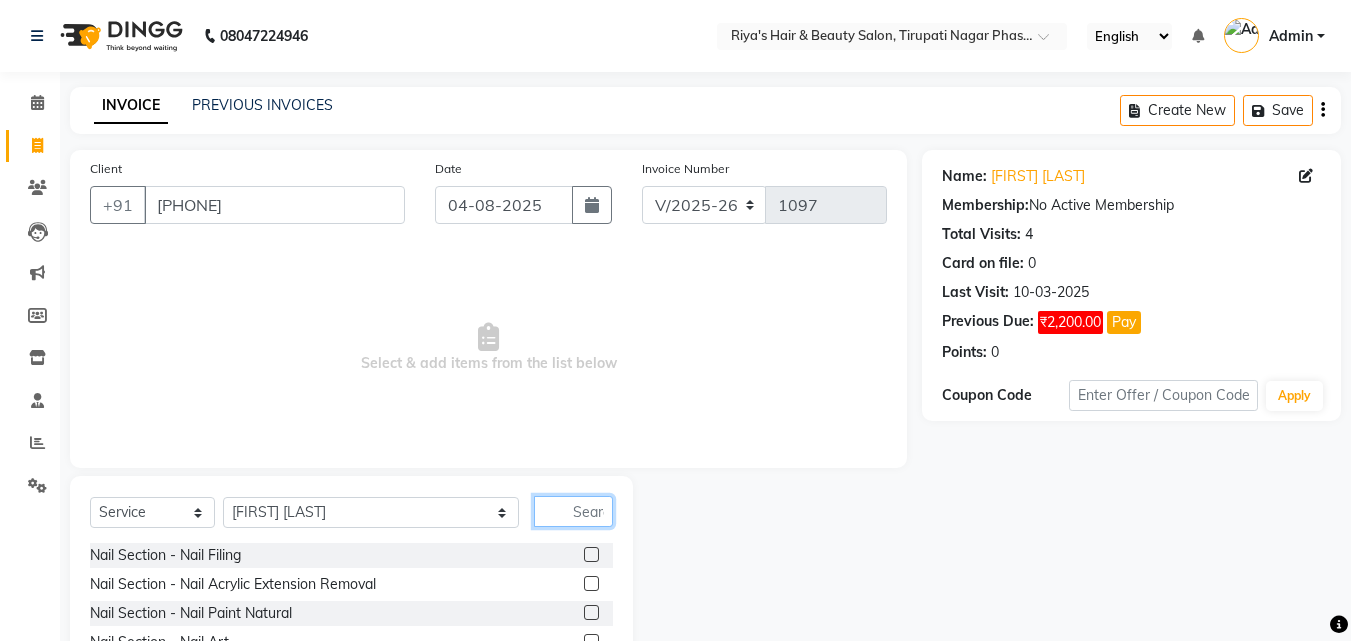 click 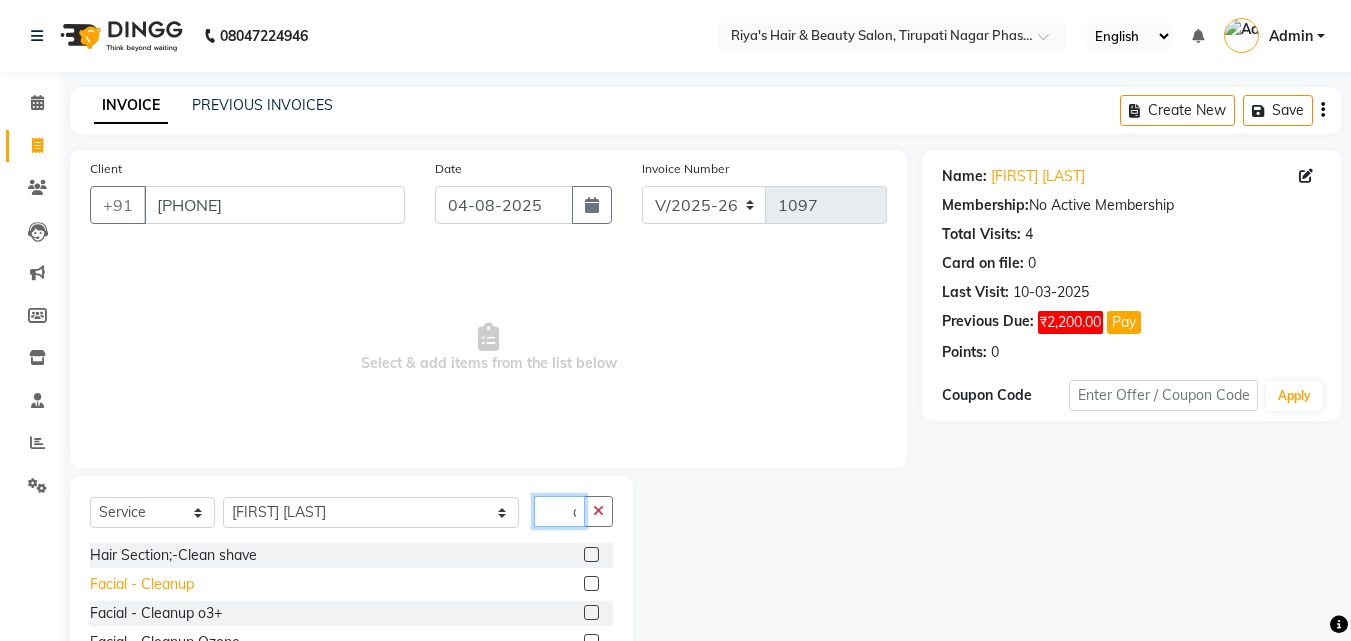 type on "clea" 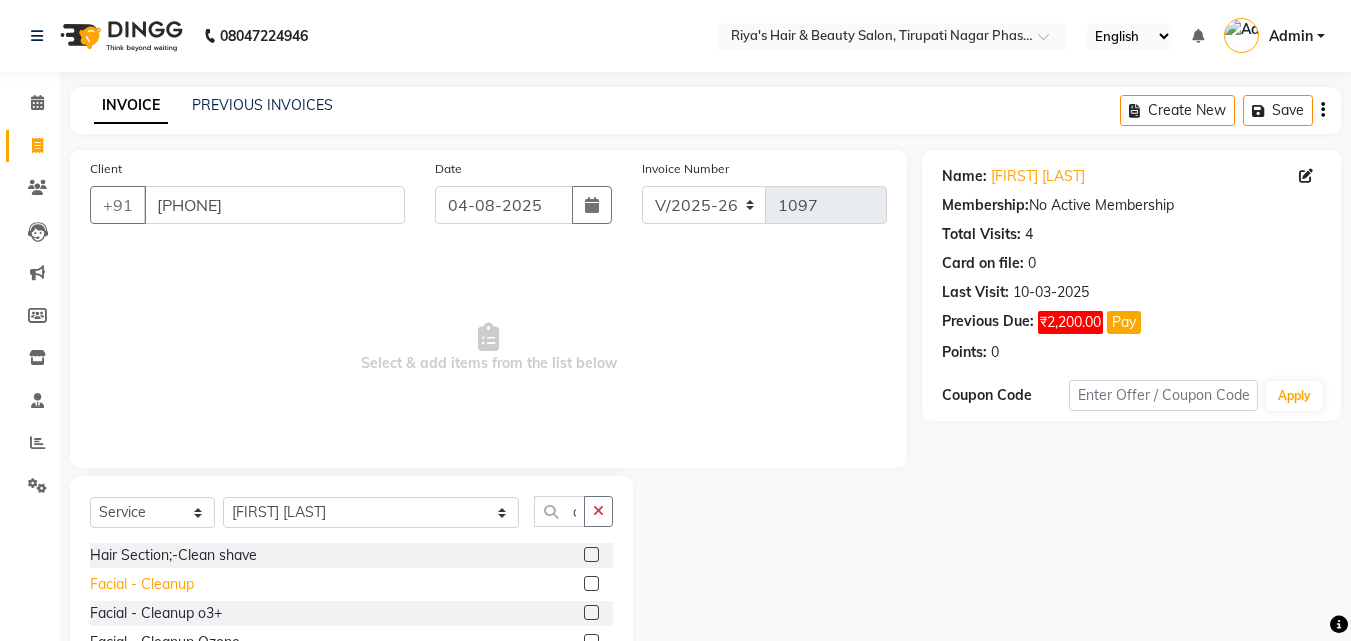 click on "Facial - Cleanup" 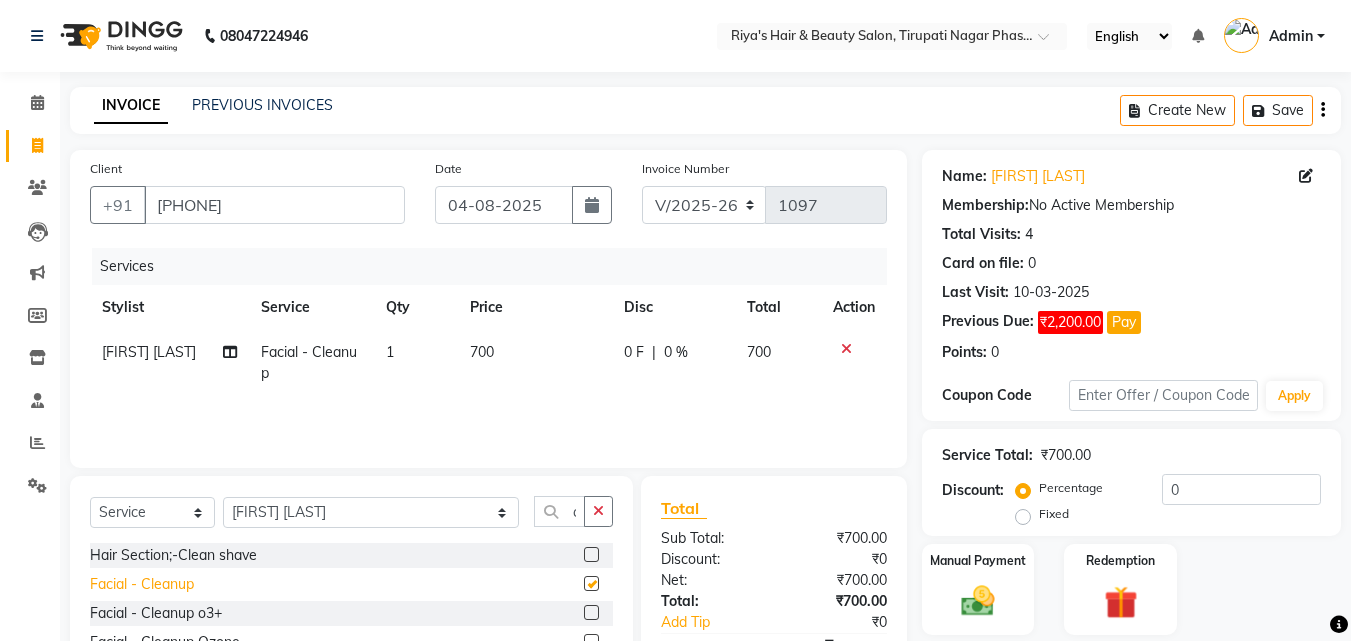checkbox on "false" 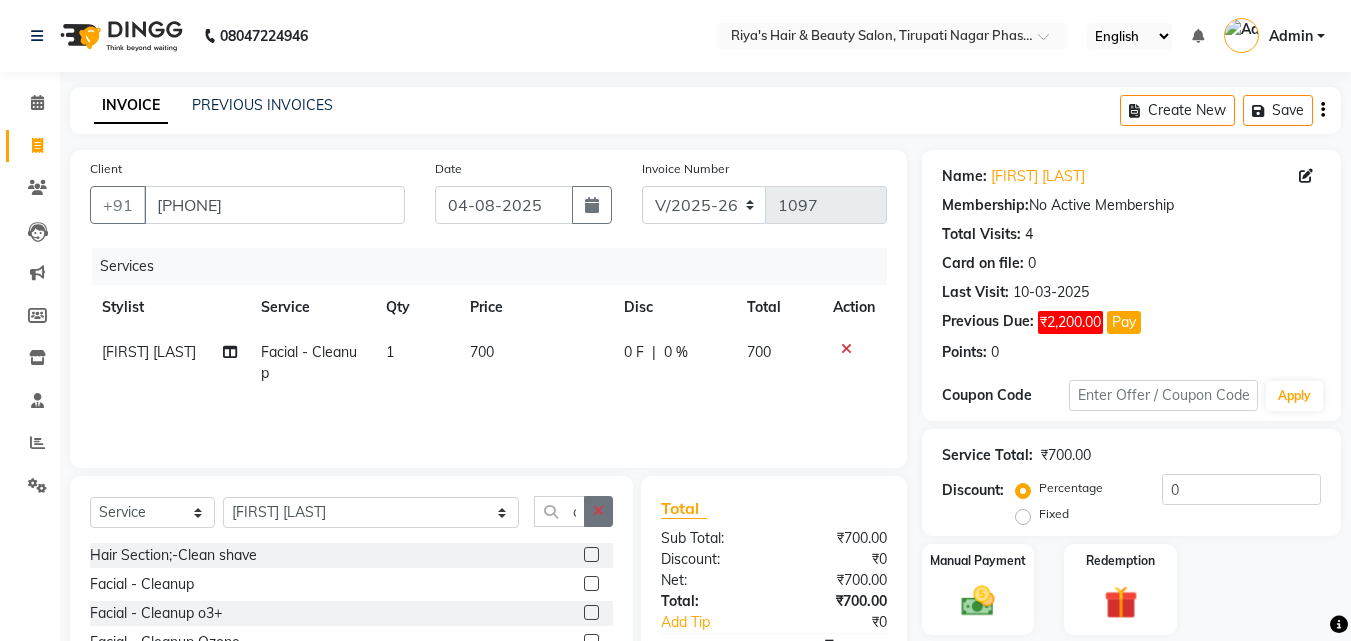 click 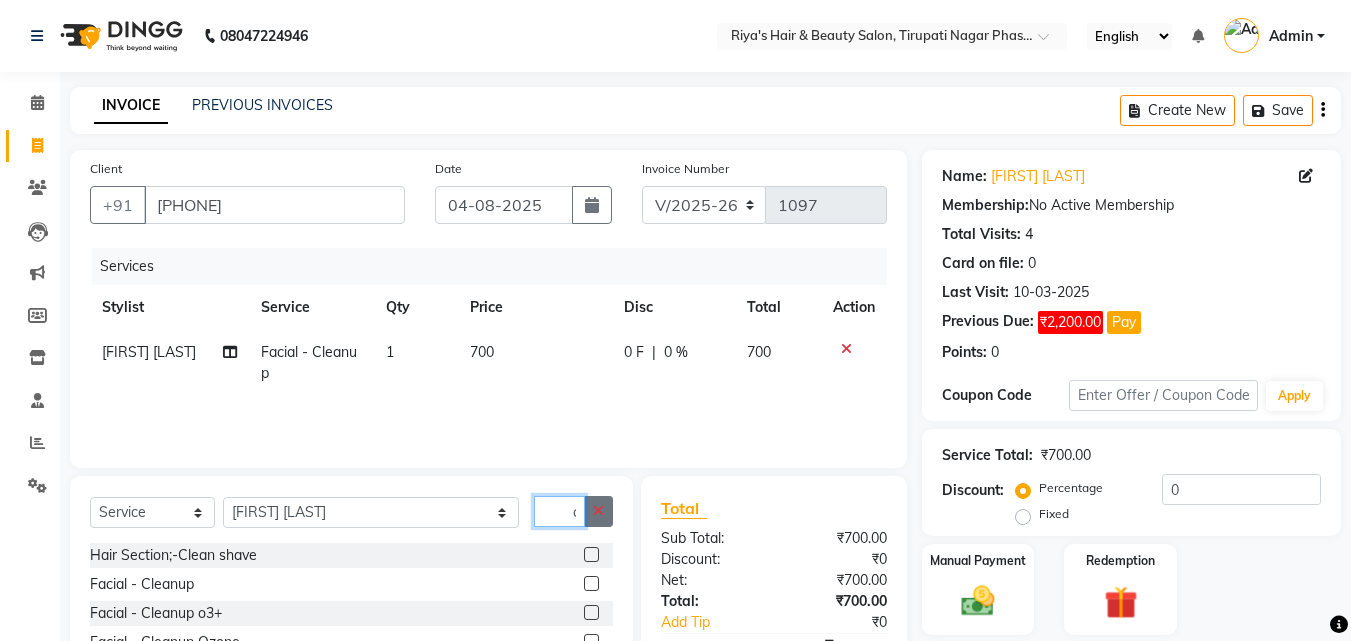type 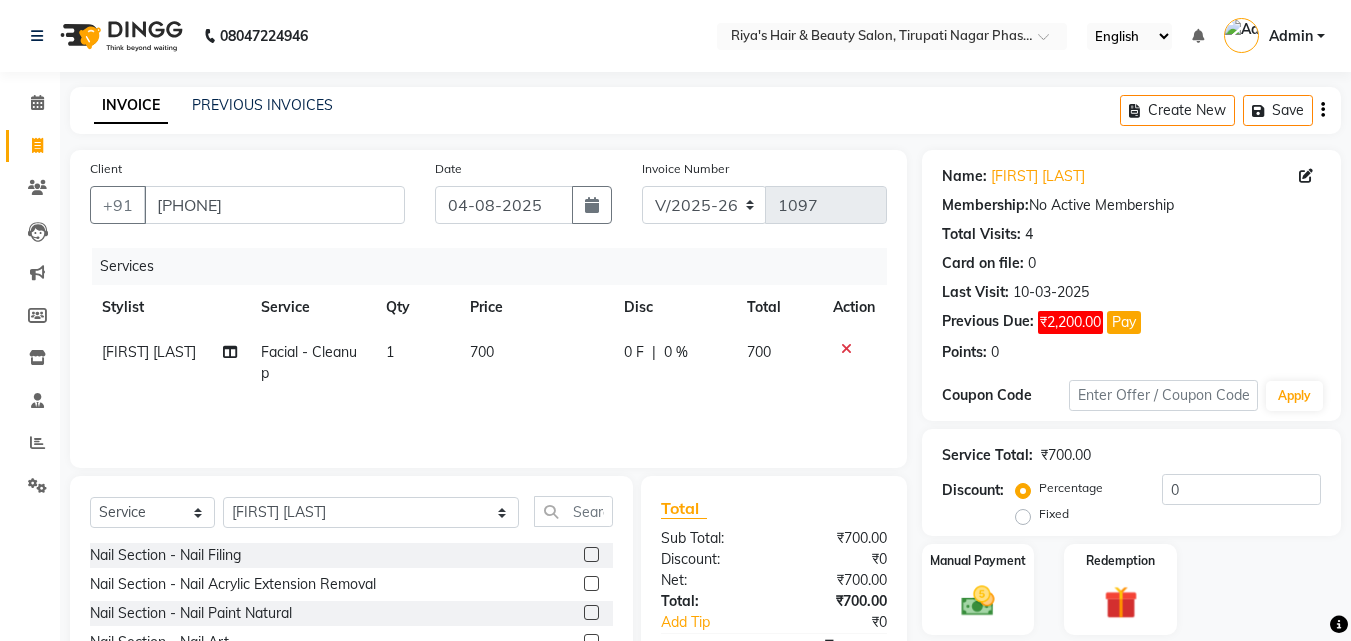 click on "700" 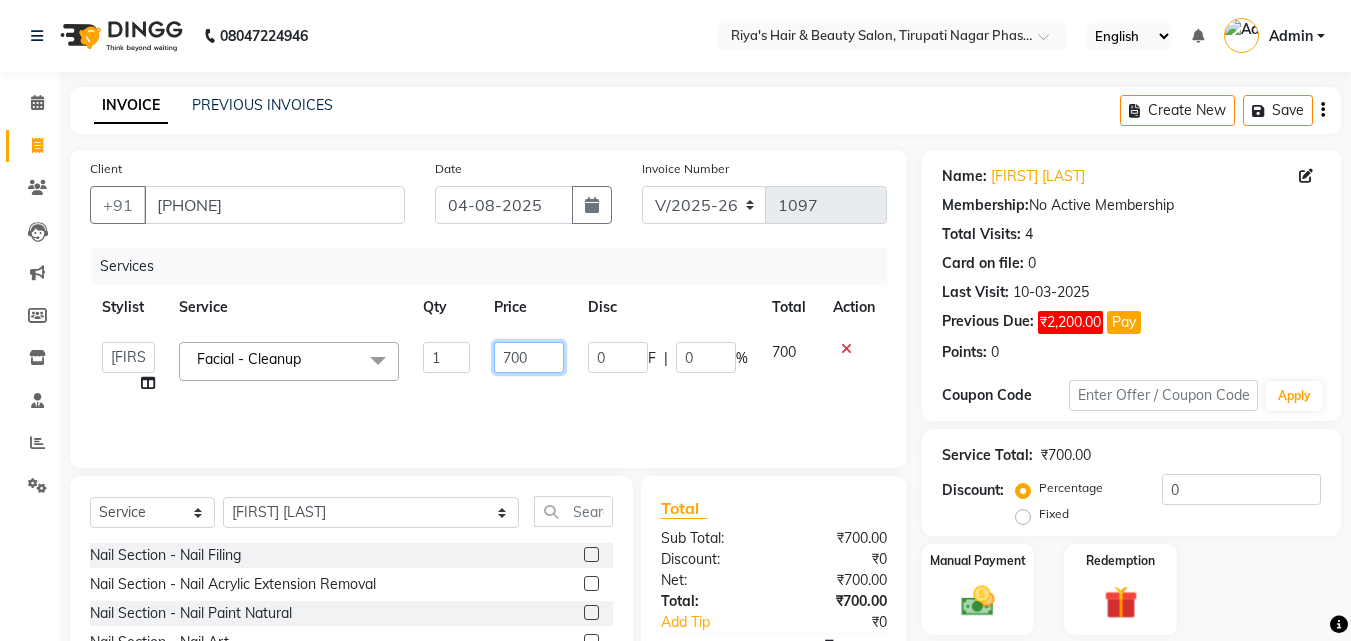 click on "700" 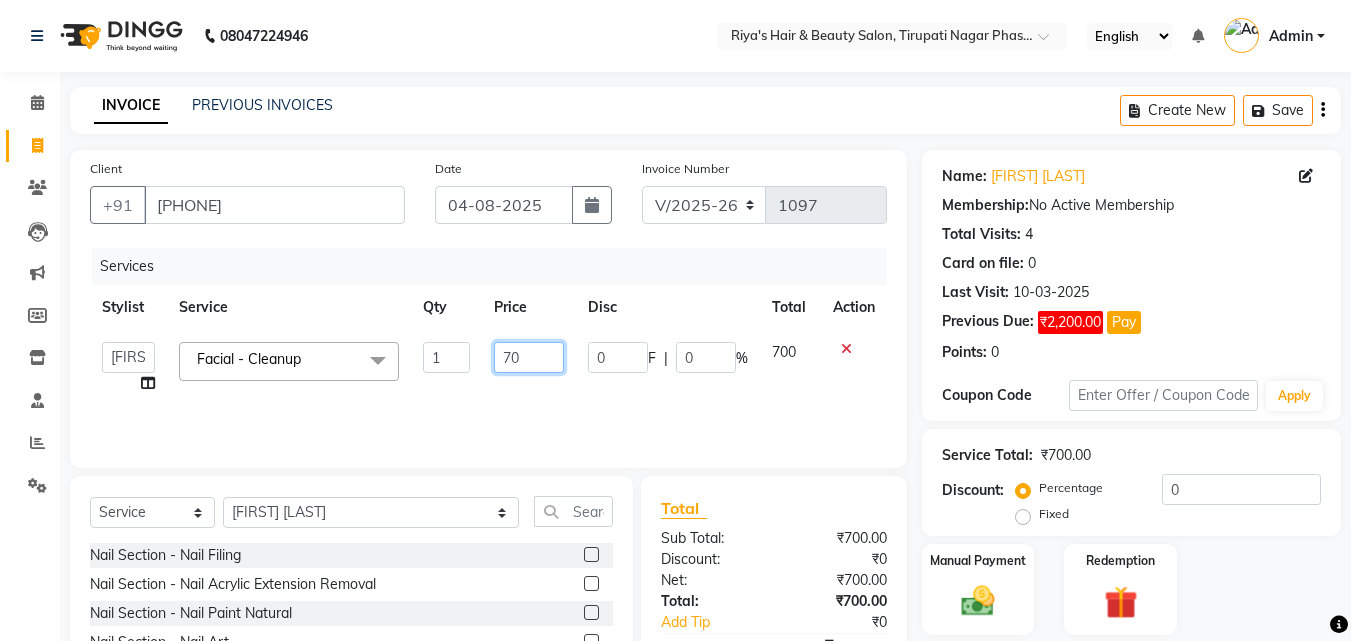 type on "7" 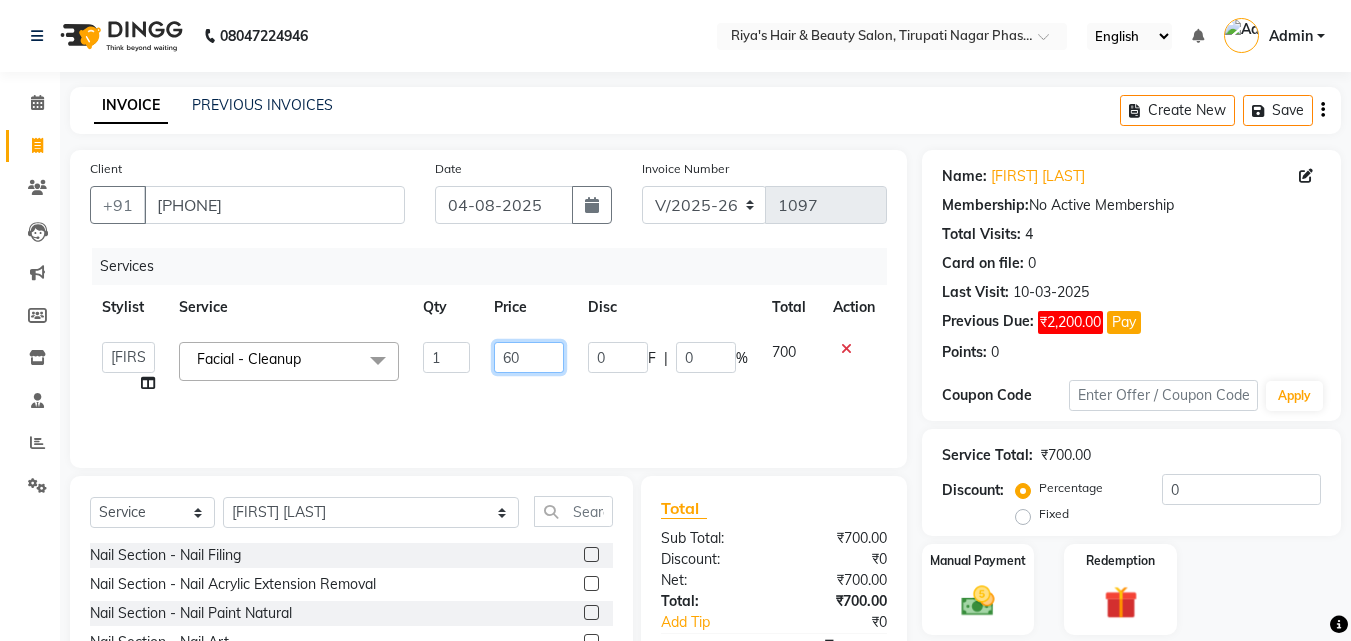 type on "600" 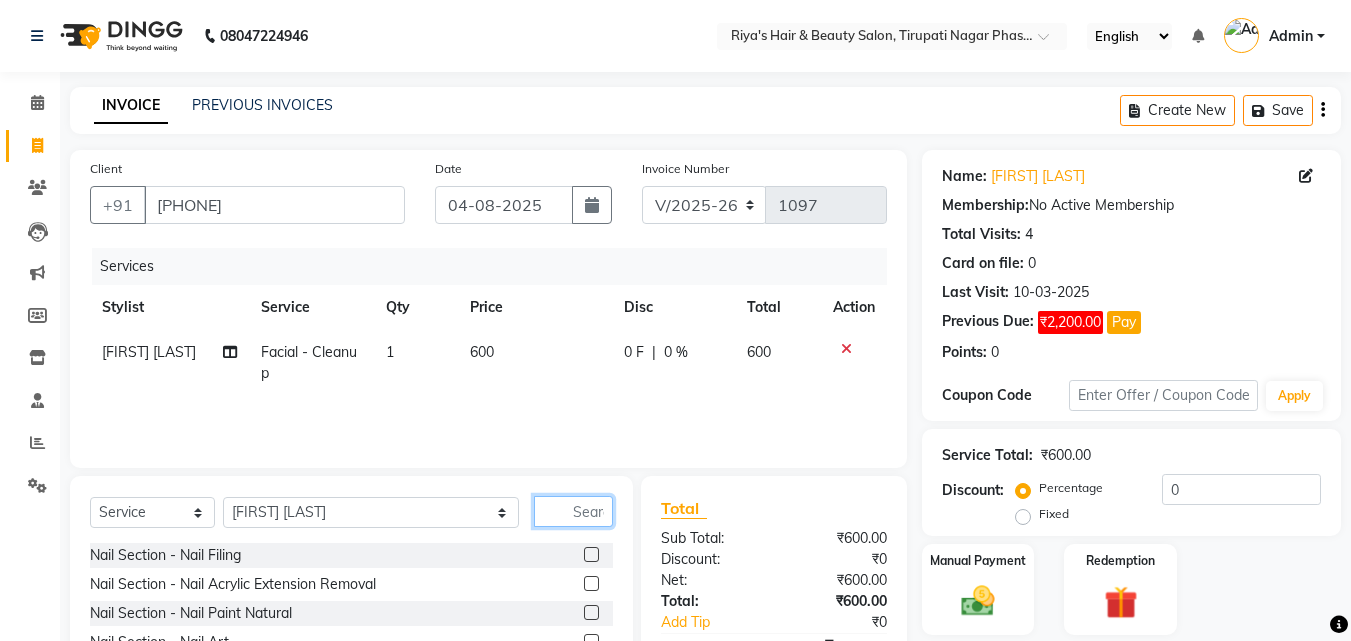 click 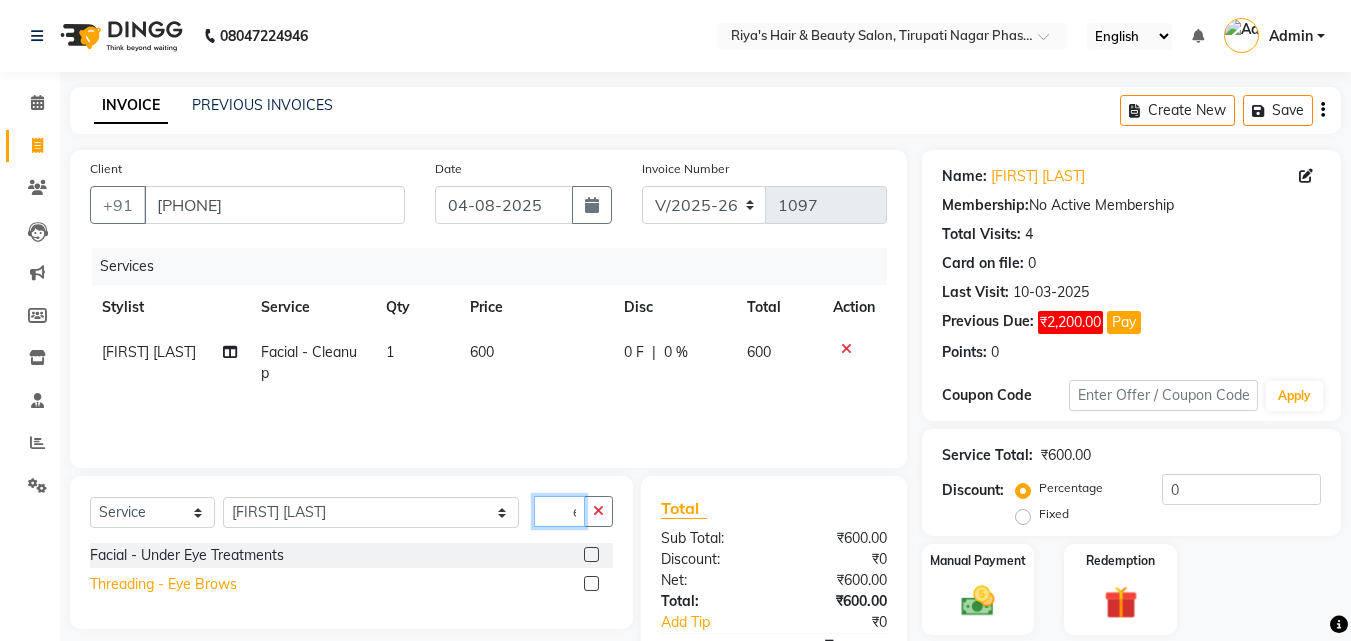 type on "eye" 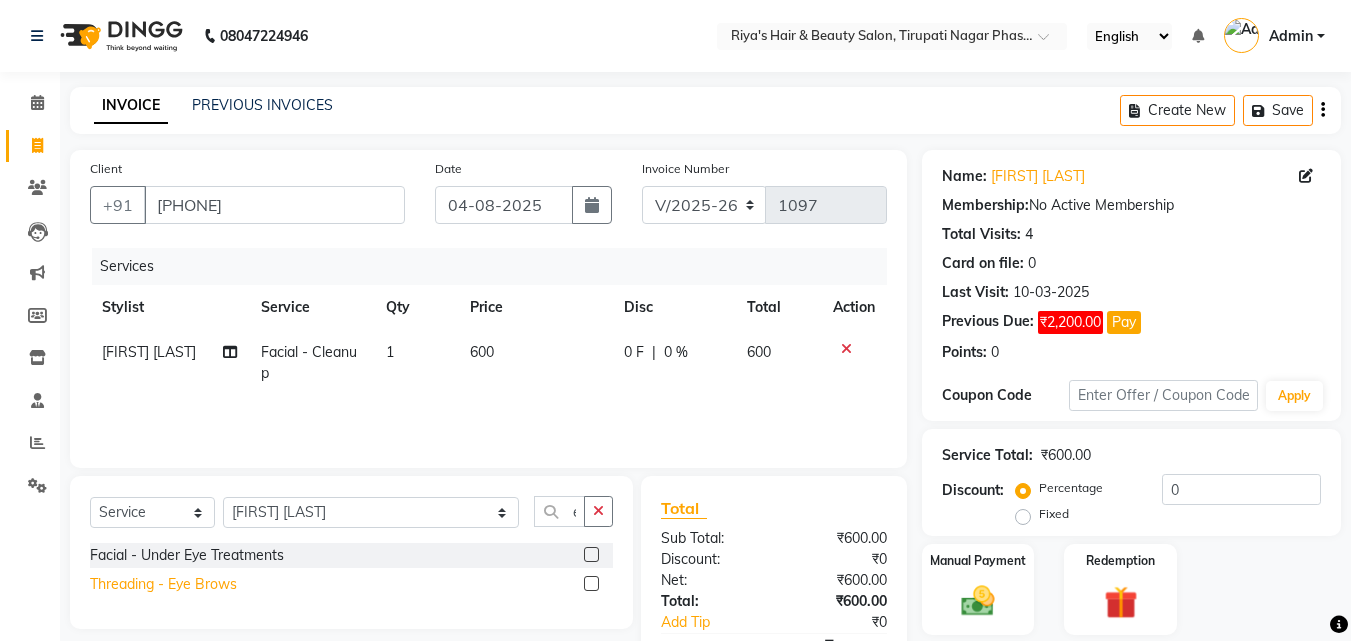 click on "Threading - Eye Brows" 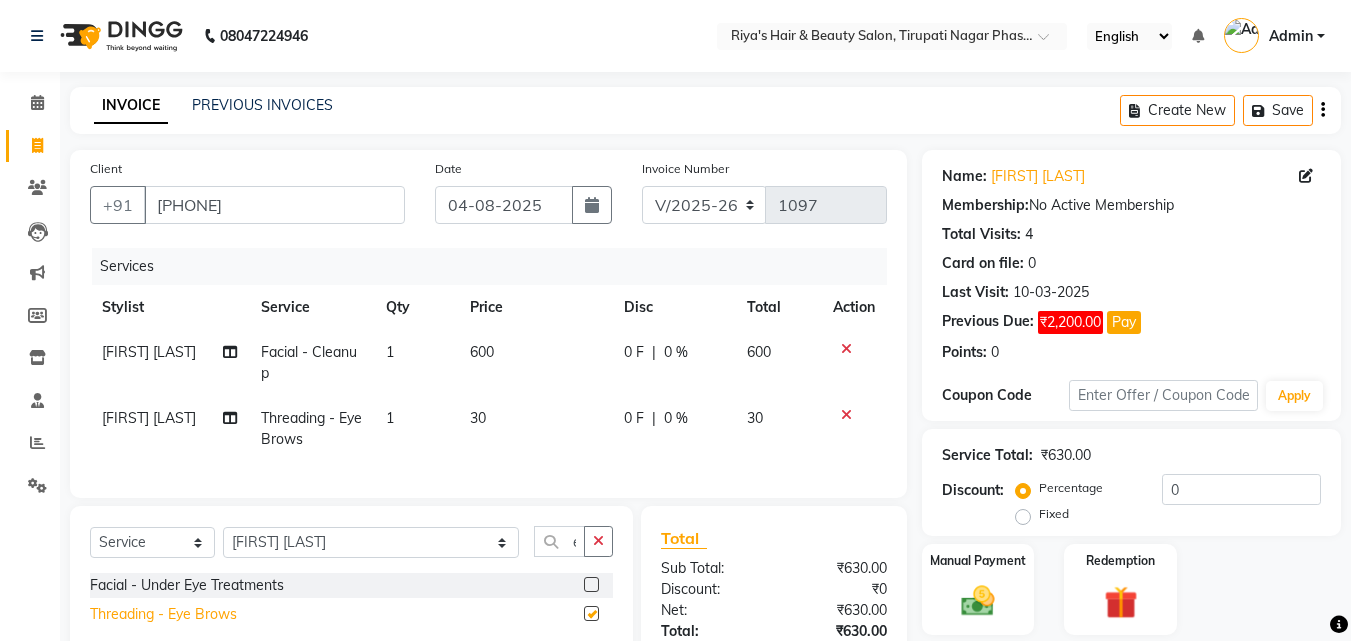 checkbox on "false" 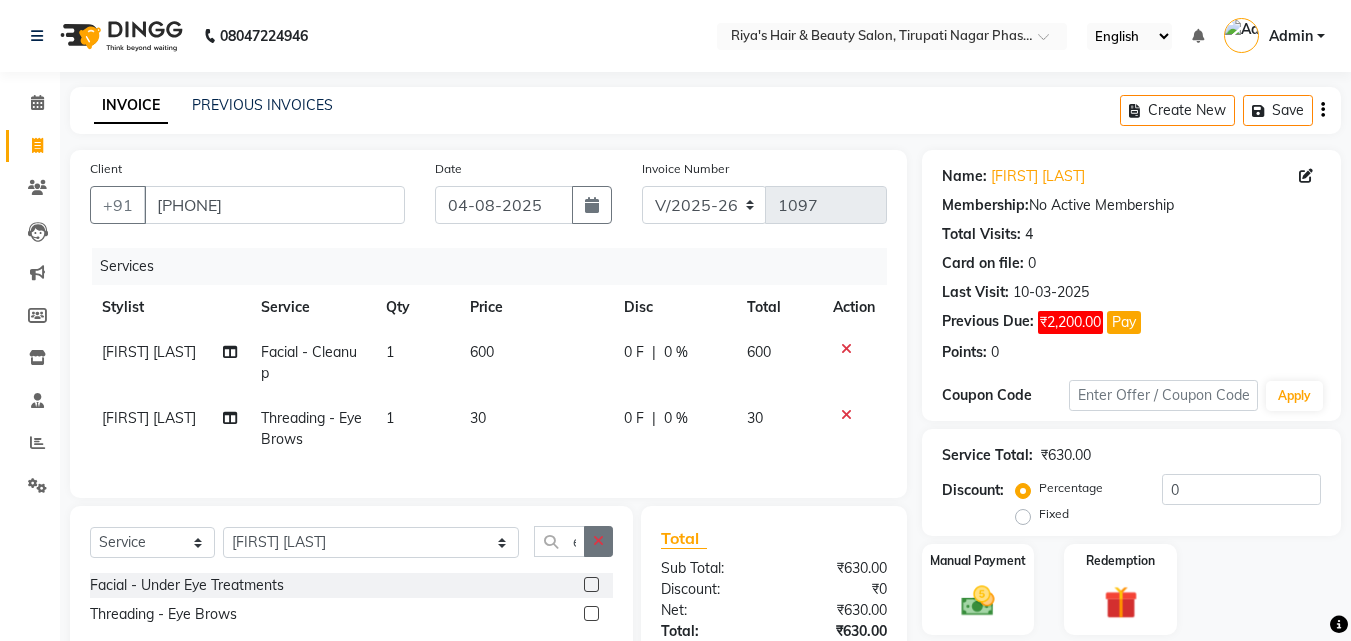 click 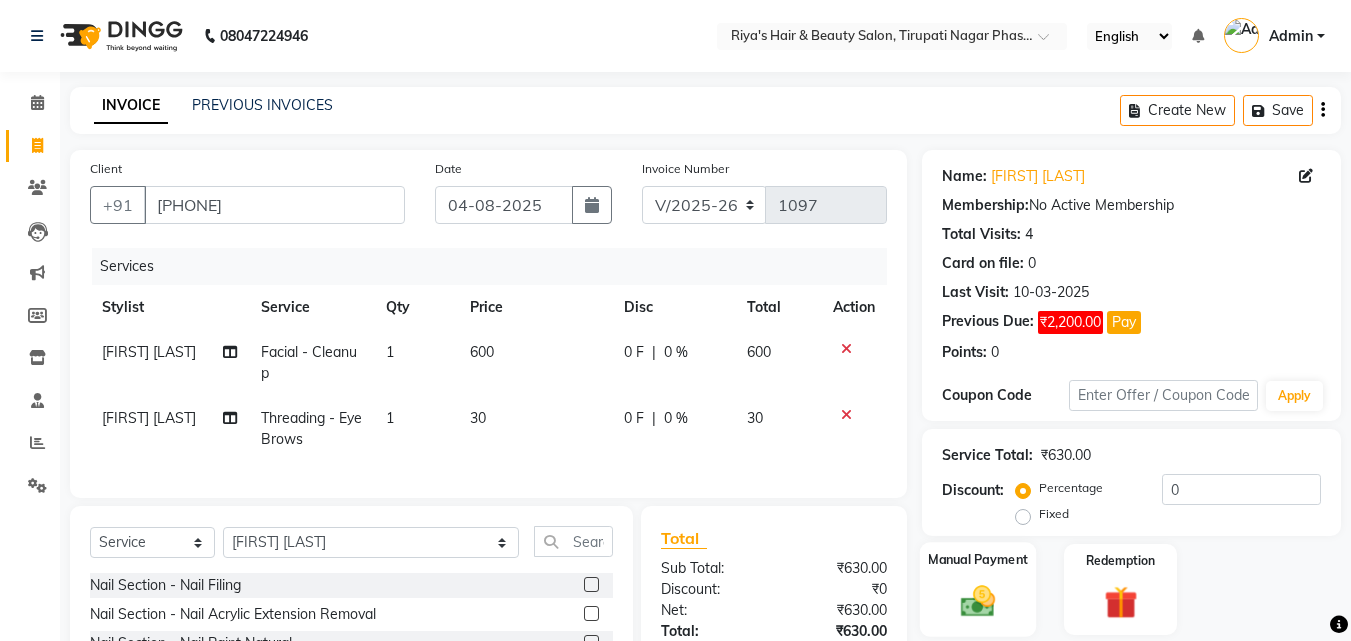 click on "Manual Payment" 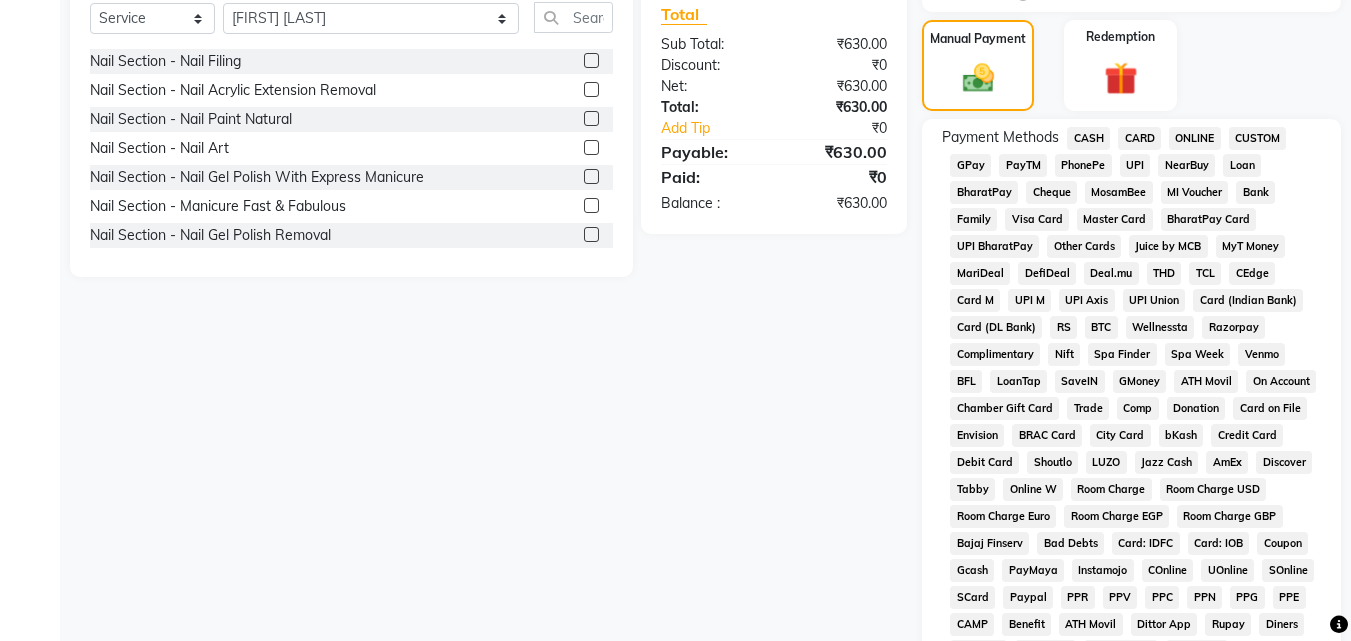 scroll, scrollTop: 536, scrollLeft: 0, axis: vertical 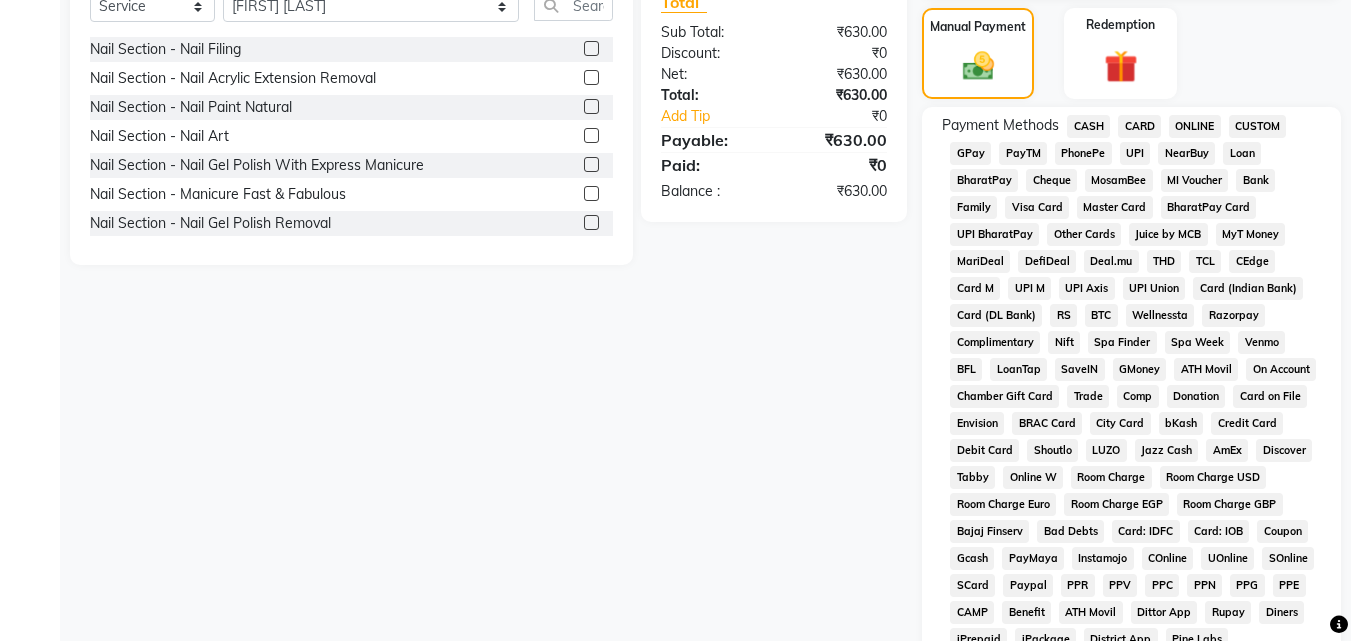 click on "GPay" 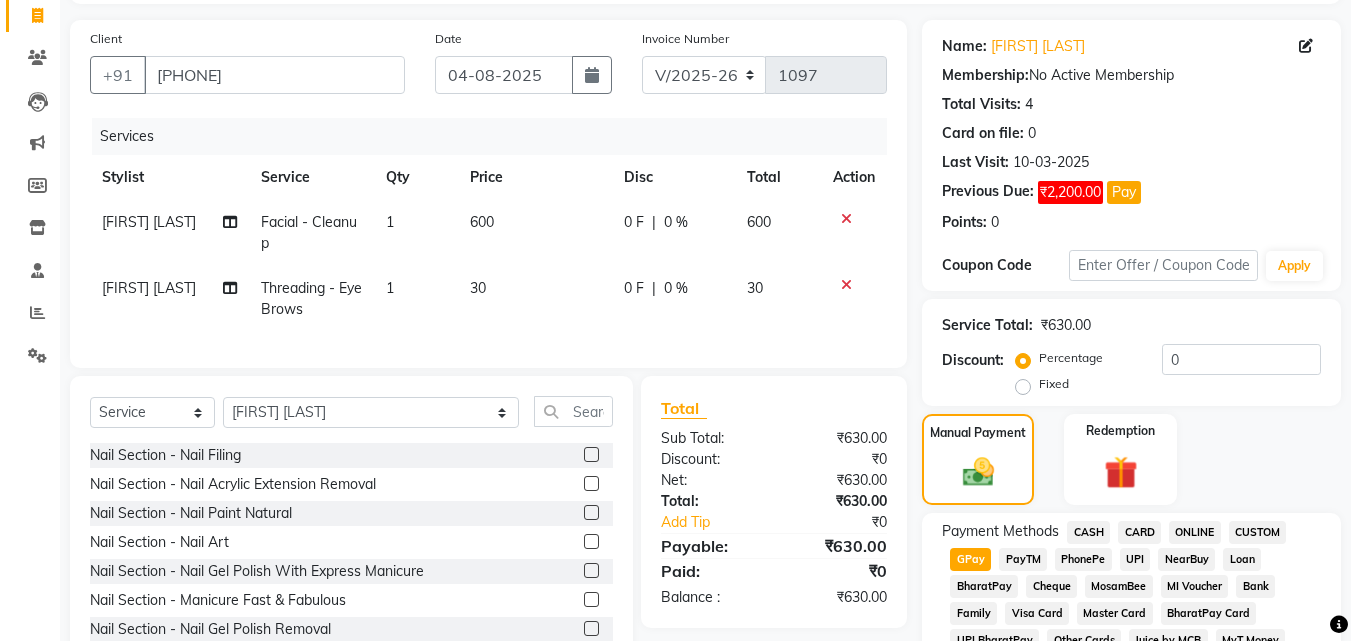 scroll, scrollTop: 82, scrollLeft: 0, axis: vertical 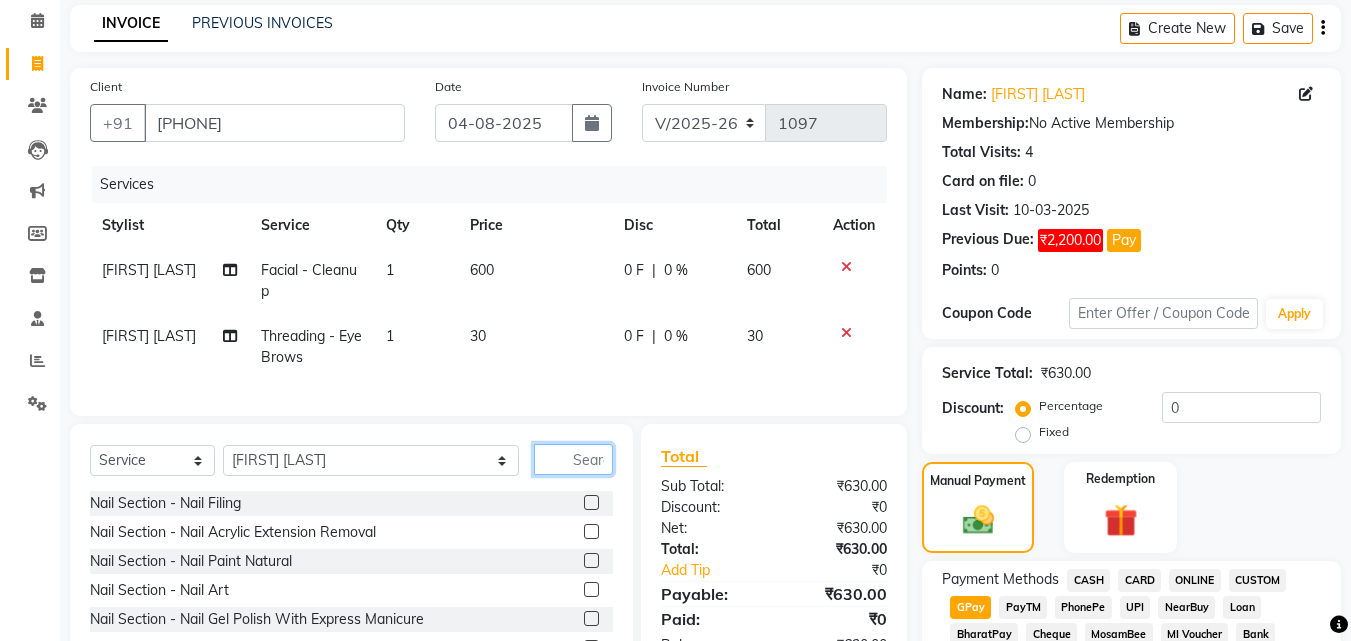 click 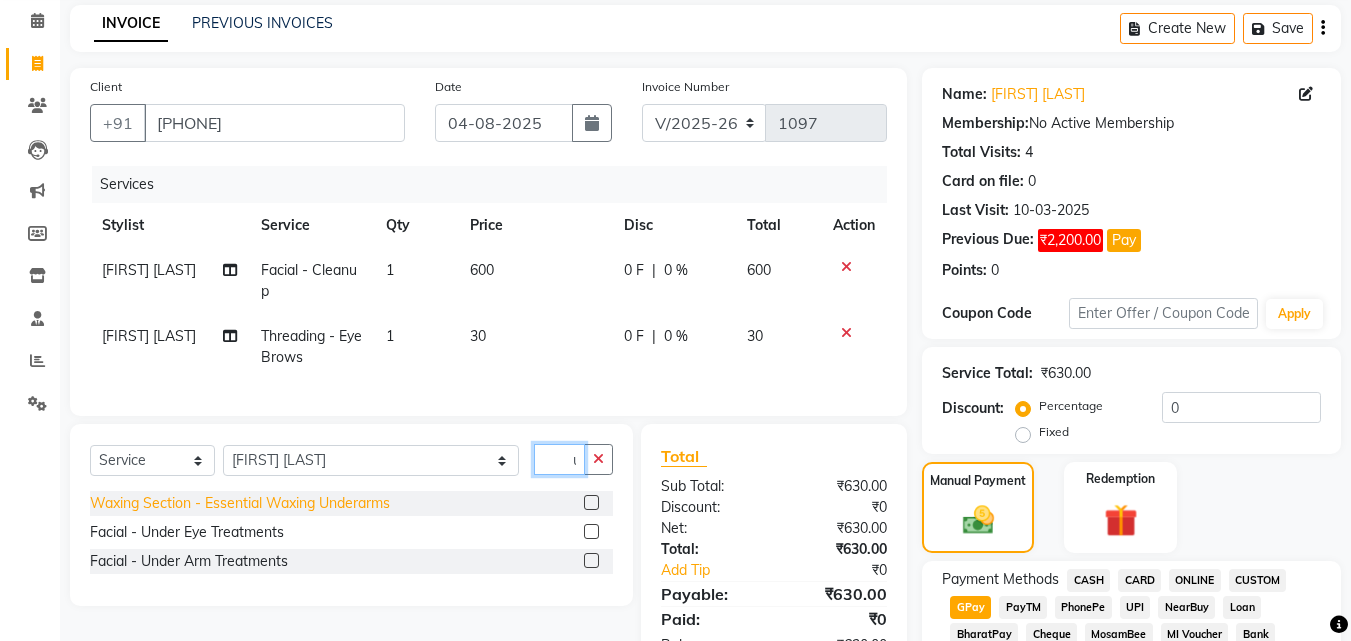 type on "unde" 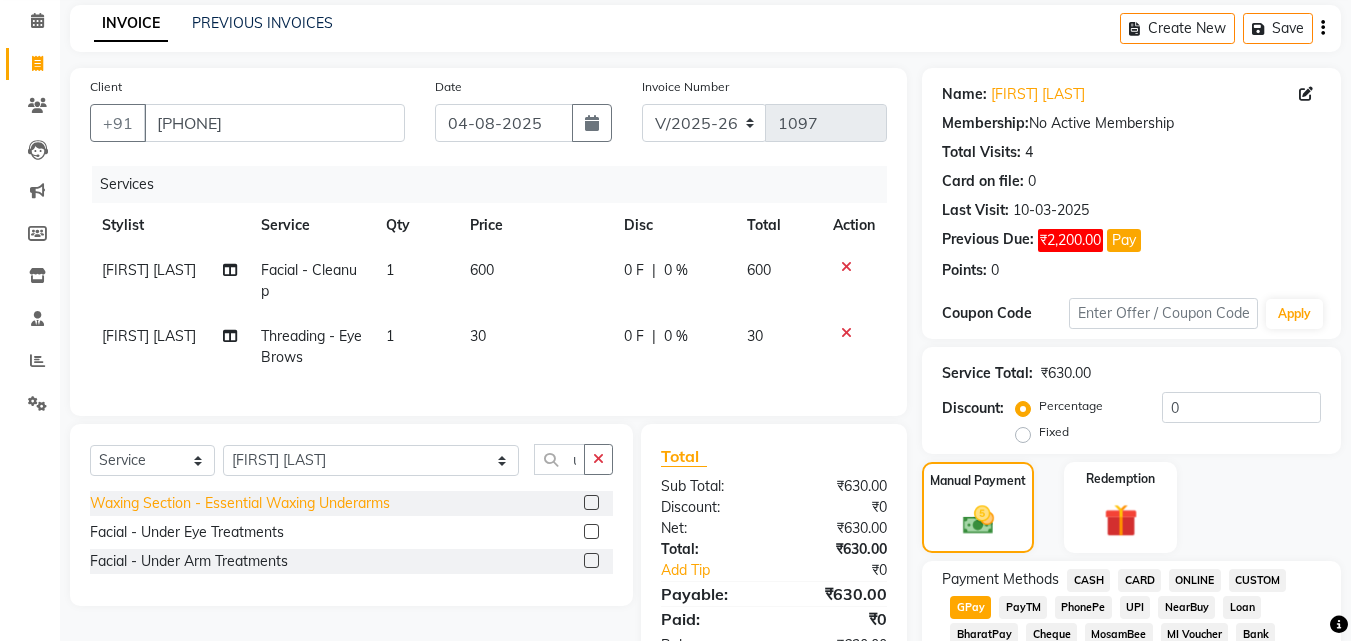 click on "Waxing Section - Essential Waxing Underarms" 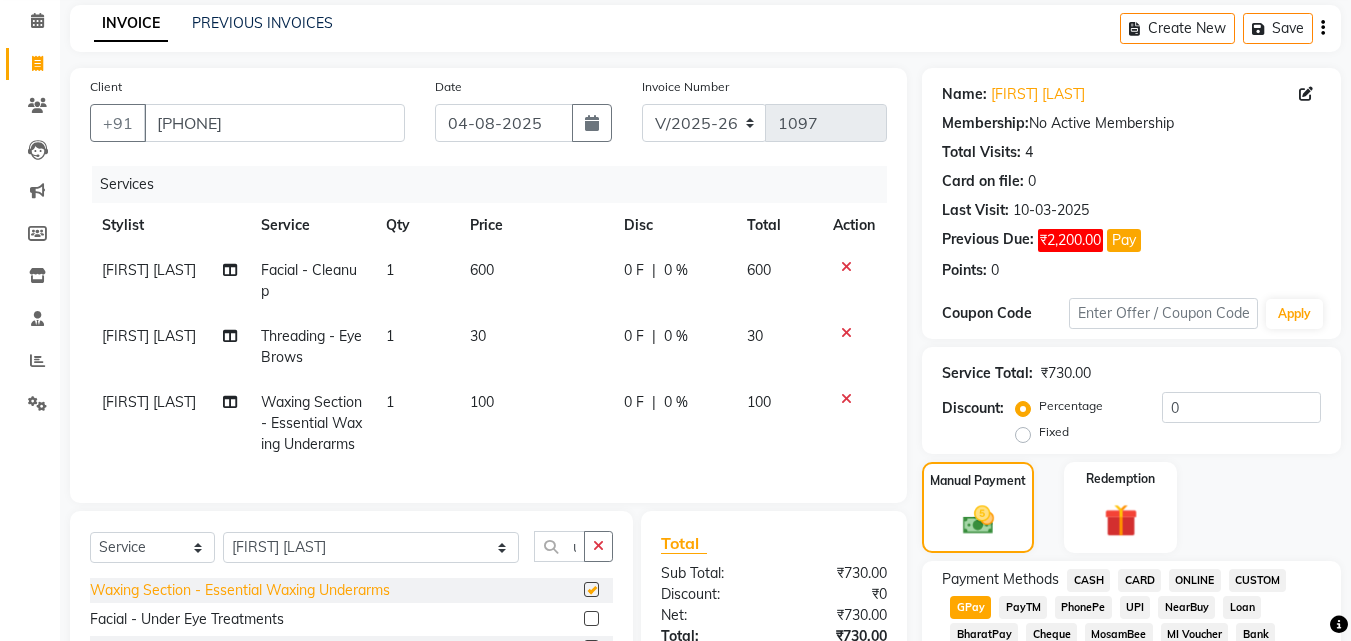 checkbox on "false" 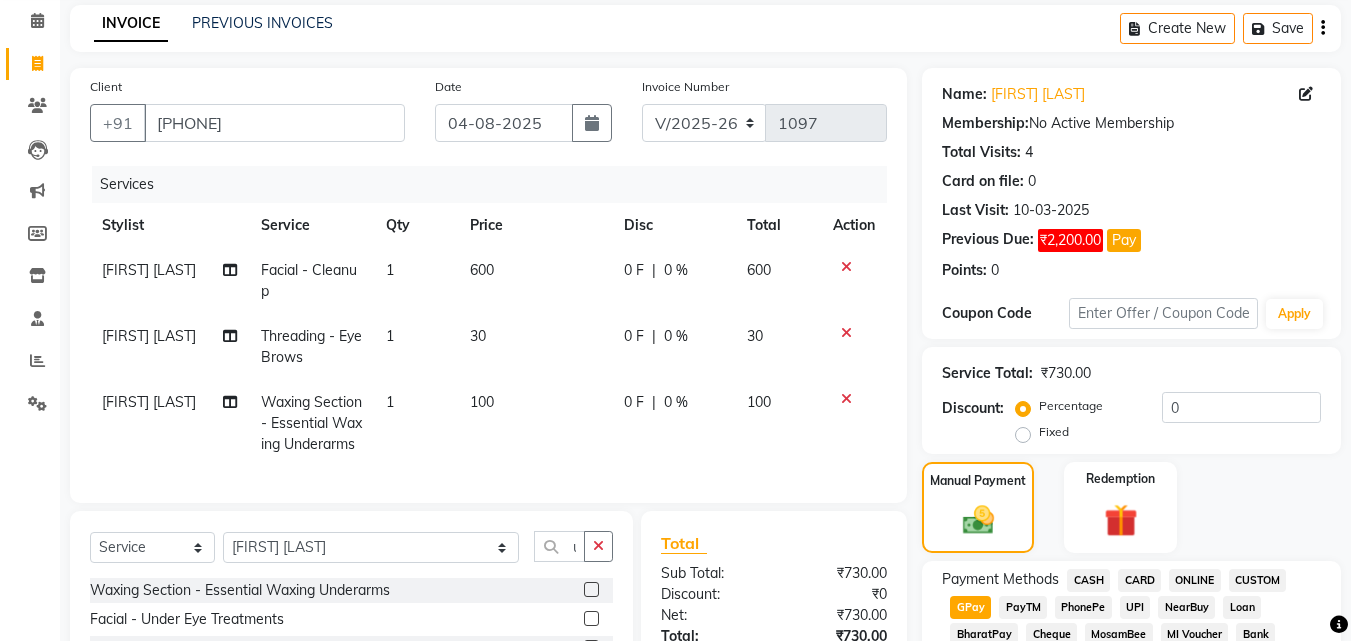 click on "100" 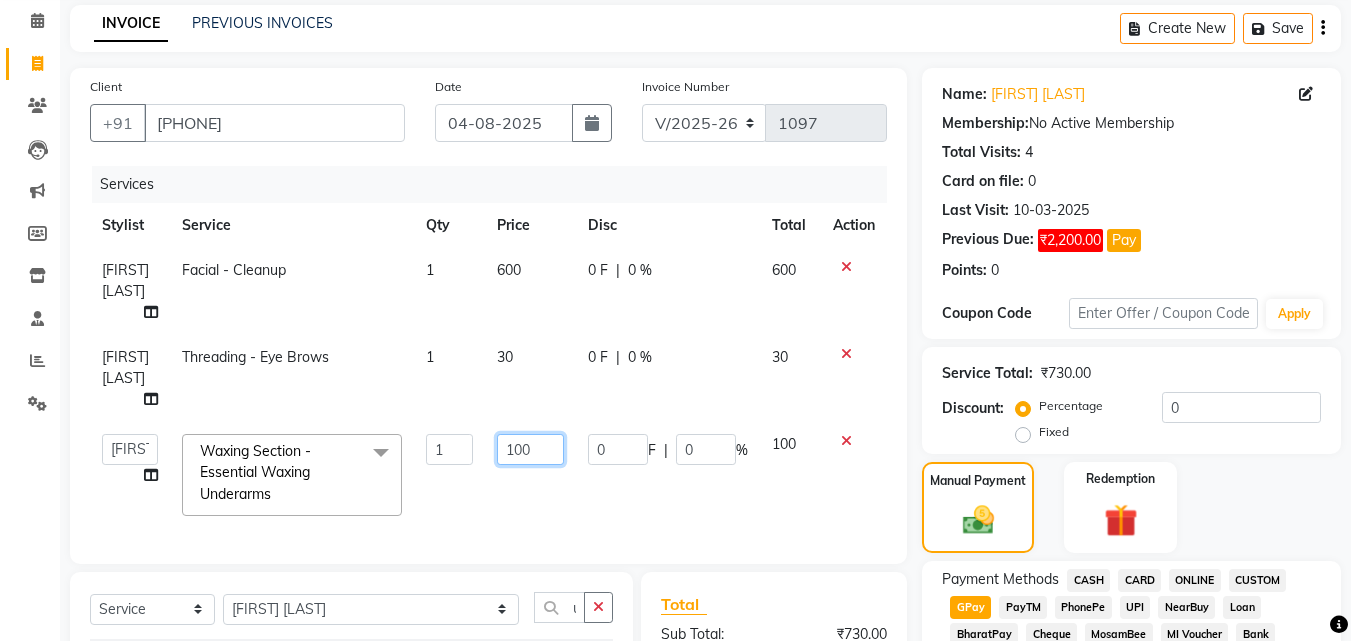 click on "100" 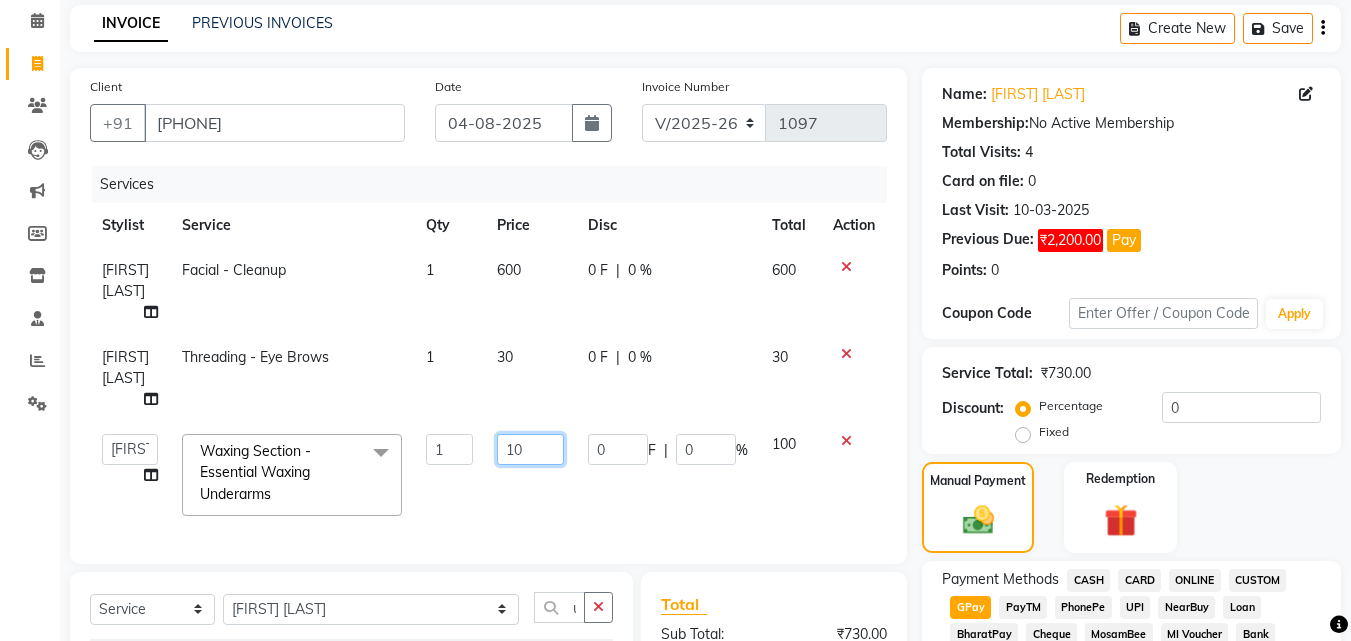 type on "1" 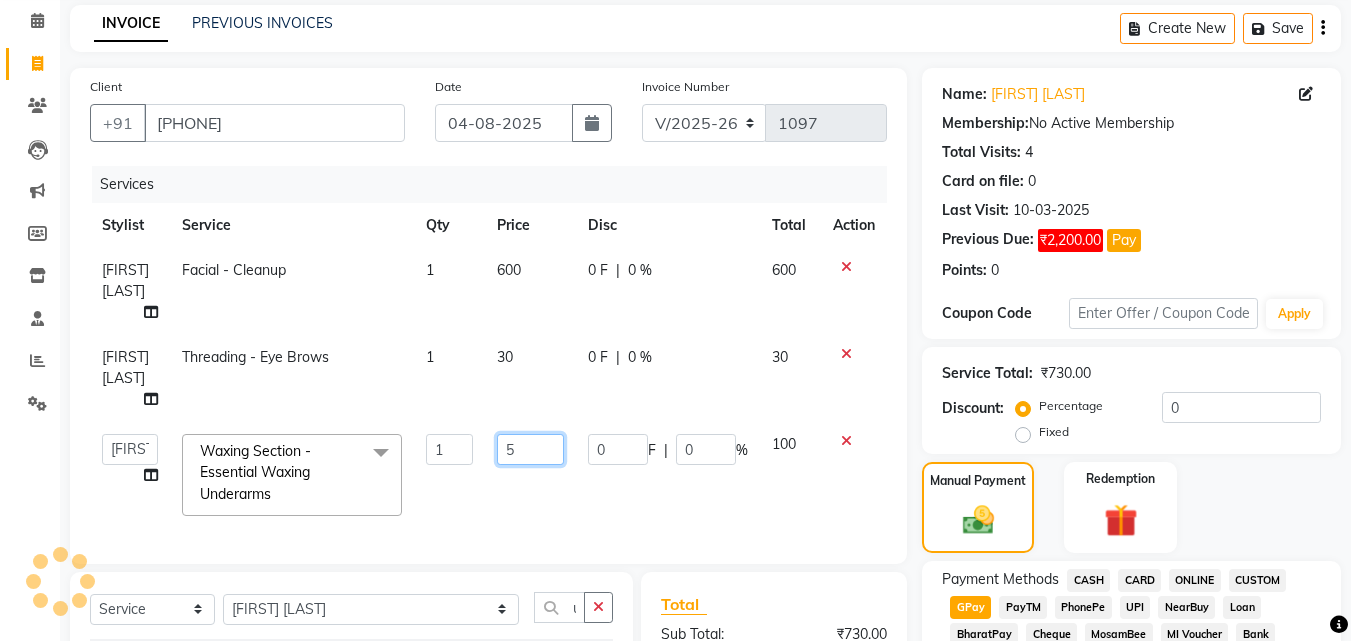 type on "50" 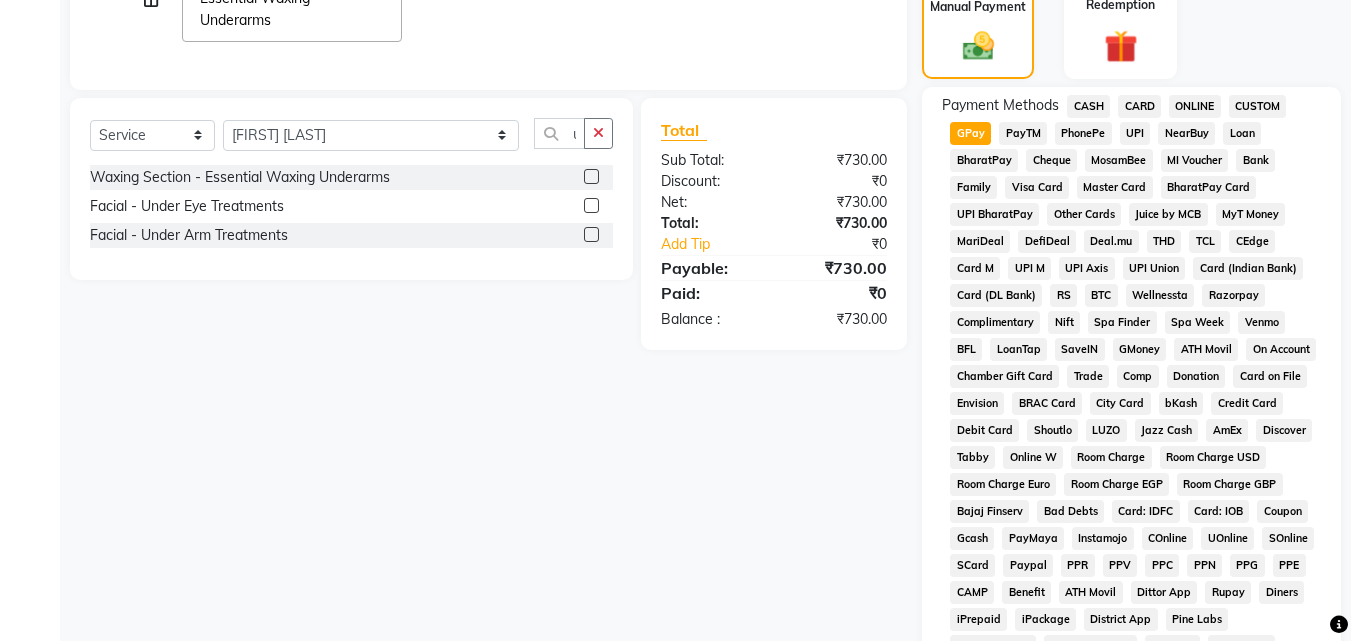 scroll, scrollTop: 571, scrollLeft: 0, axis: vertical 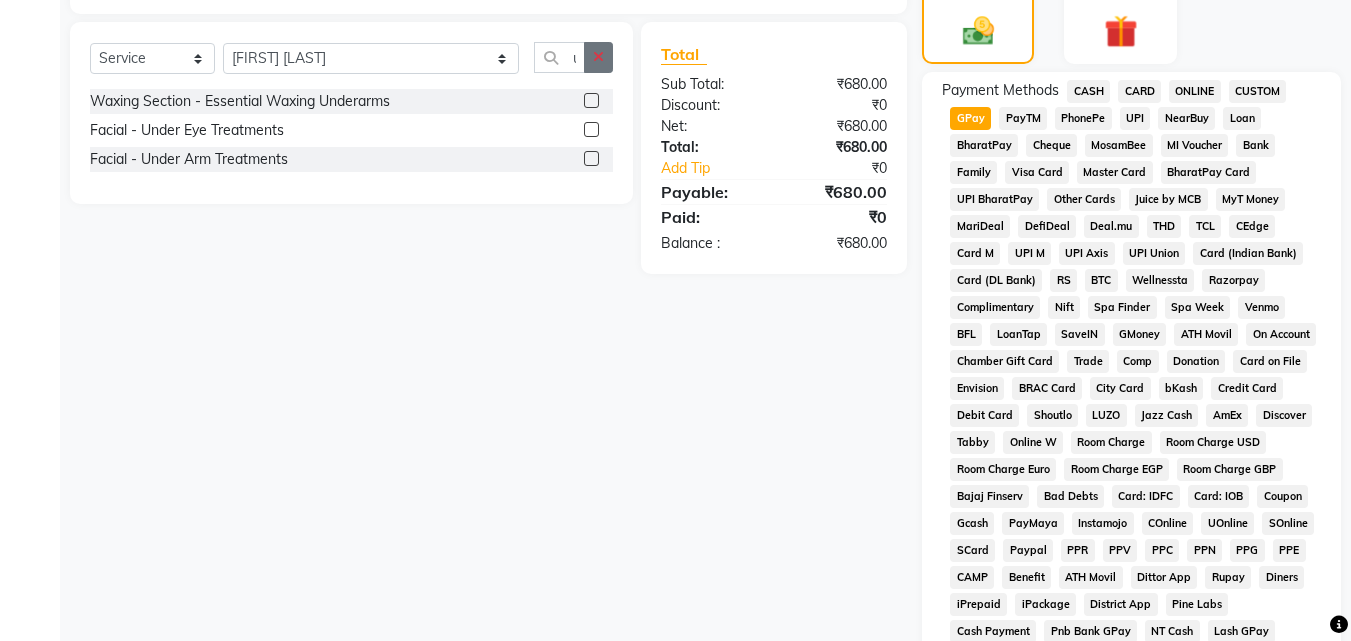 click on "Select  Service  Product  Membership  Package Voucher Prepaid Gift Card  Select Stylist [FIRST] [LAST] [FIRST] [LAST] [FIRST] [LAST]  [FIRST] [LAST]  [FIRST] [LAST]  [FIRST] [LAST]  [FIRST] [LAST] Waxing Section - Essential Waxing Underarms  Facial - Under Eye Treatments  Facial - Under Arm Treatments" 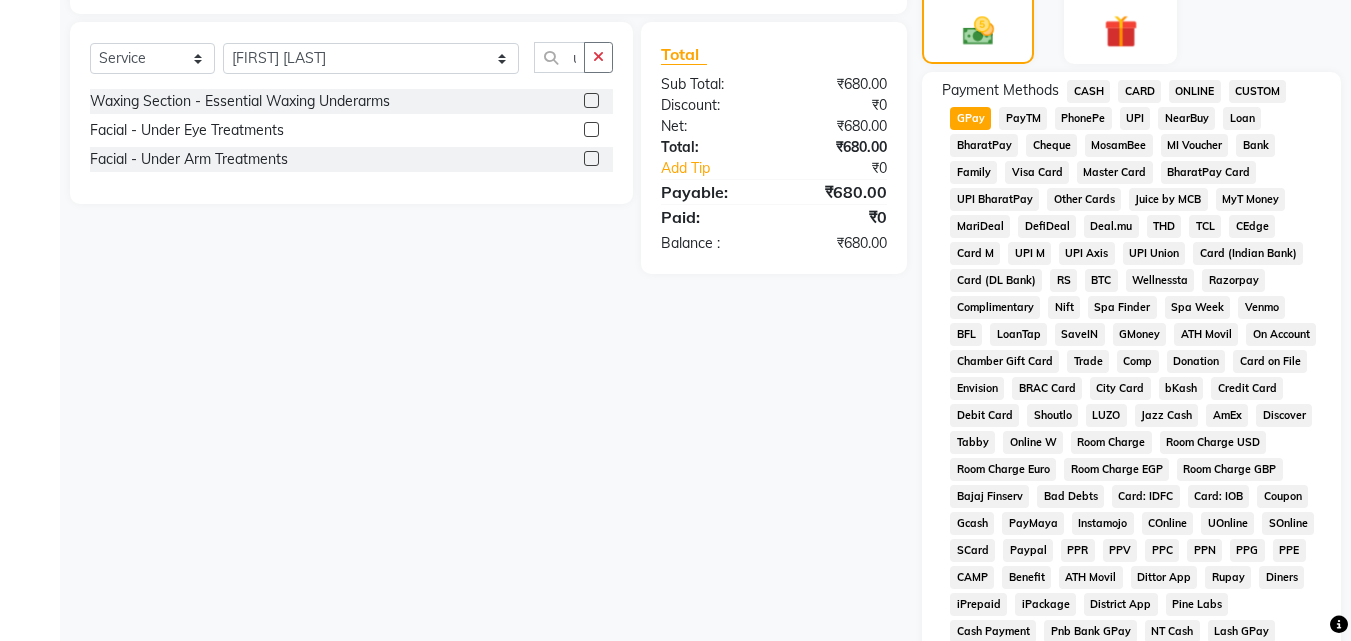 click on "GPay" 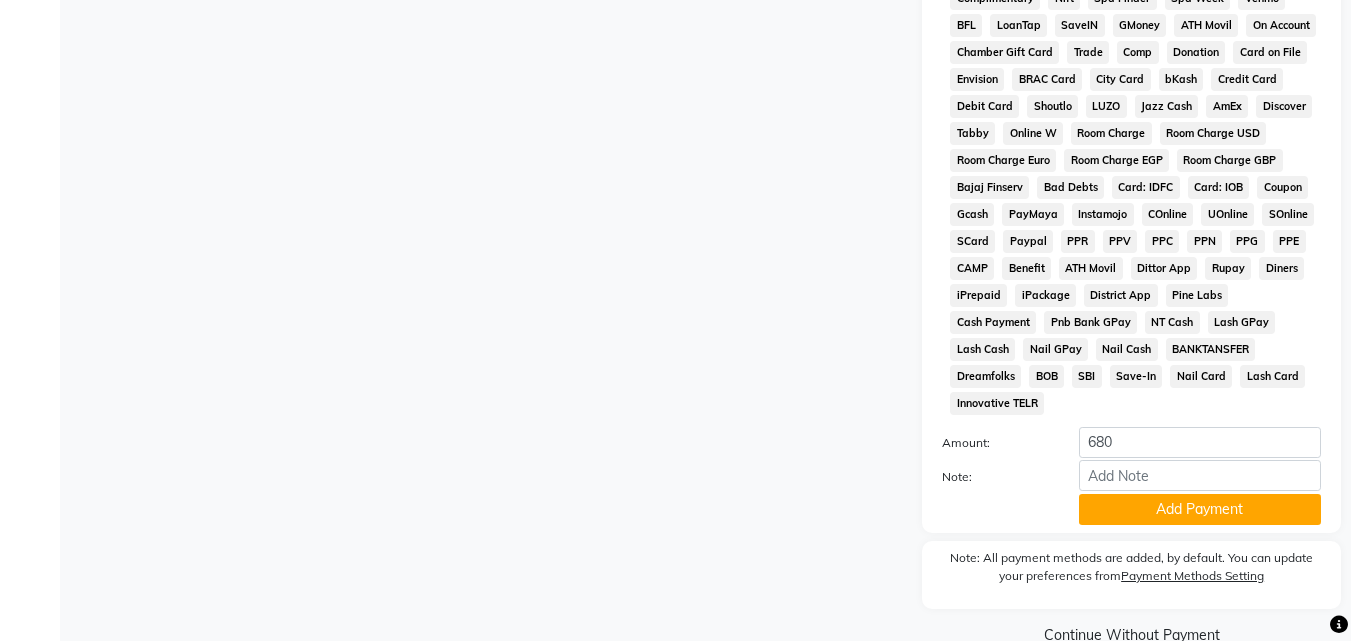 scroll, scrollTop: 892, scrollLeft: 0, axis: vertical 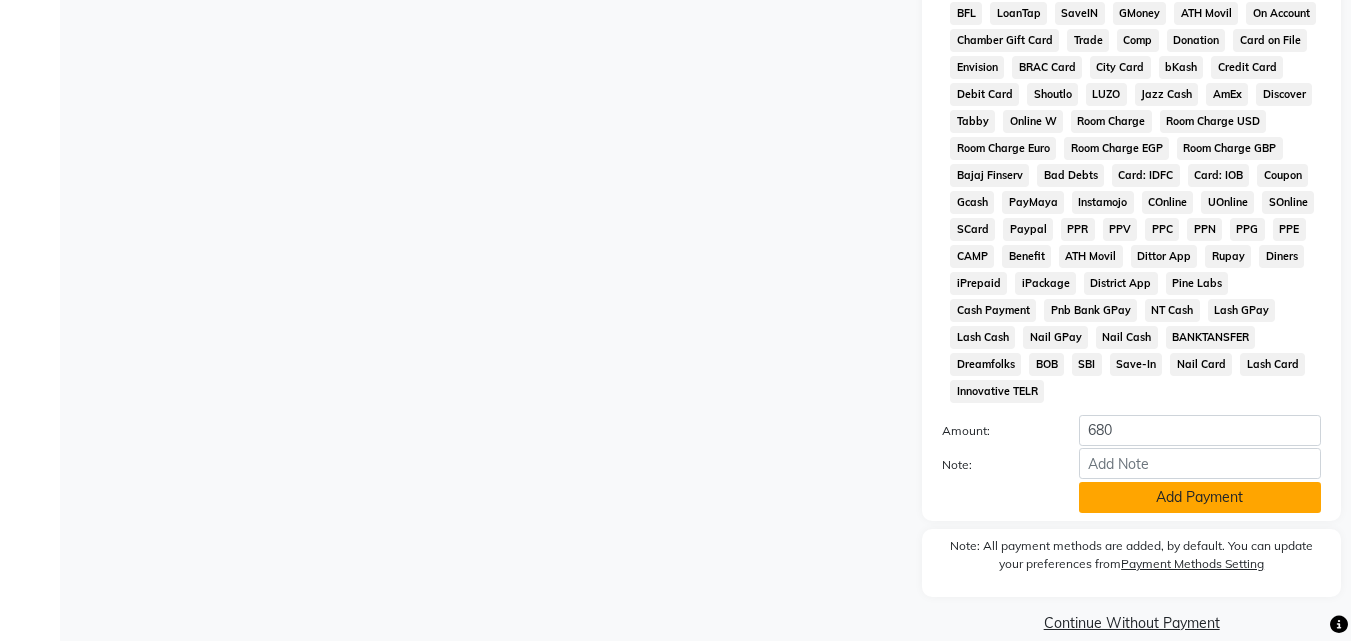 click on "Add Payment" 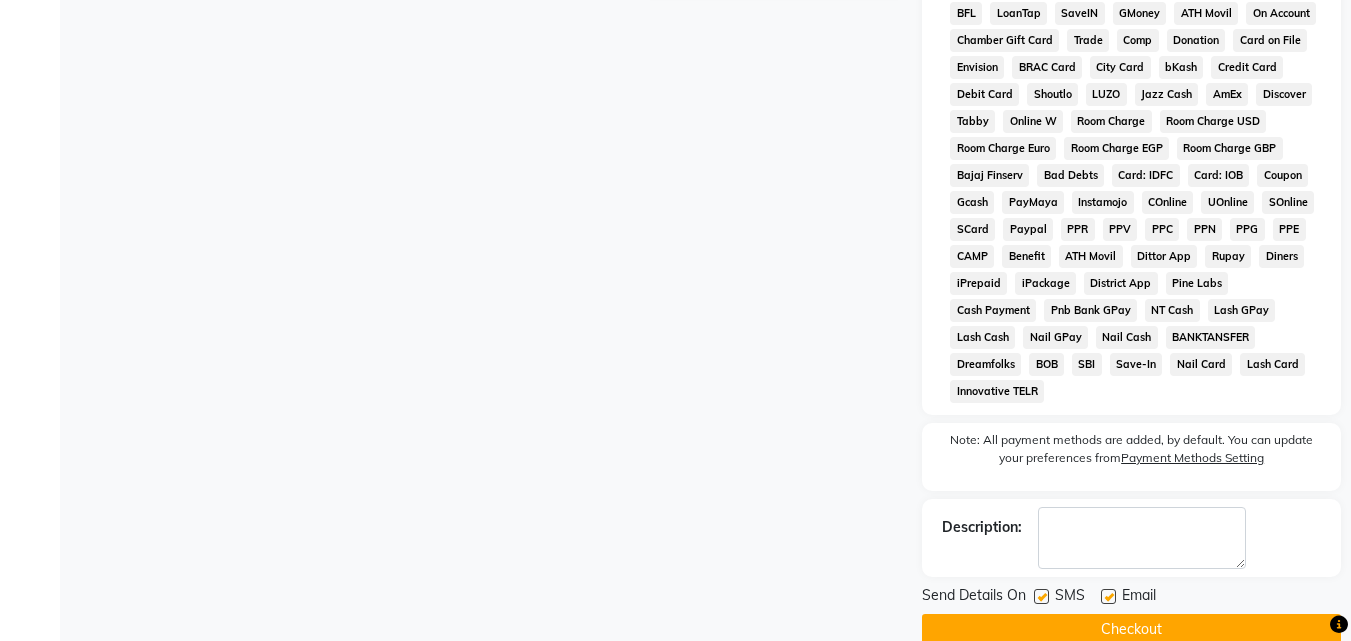 click on "Checkout" 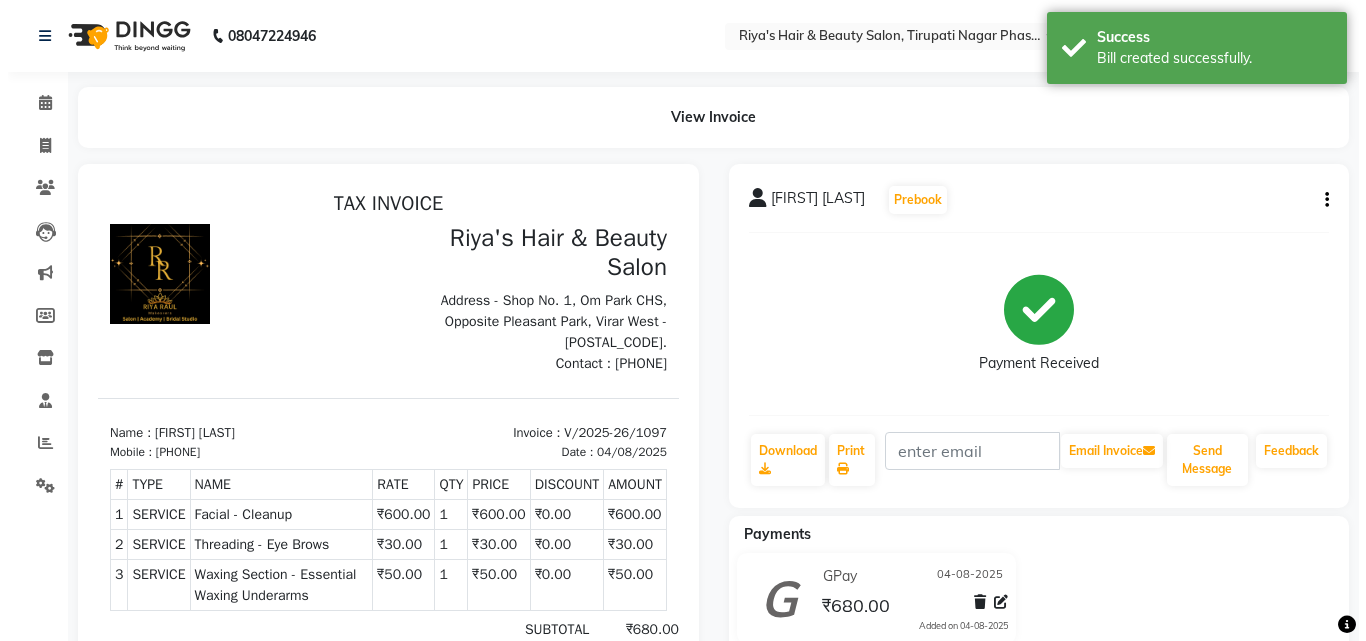 scroll, scrollTop: 0, scrollLeft: 0, axis: both 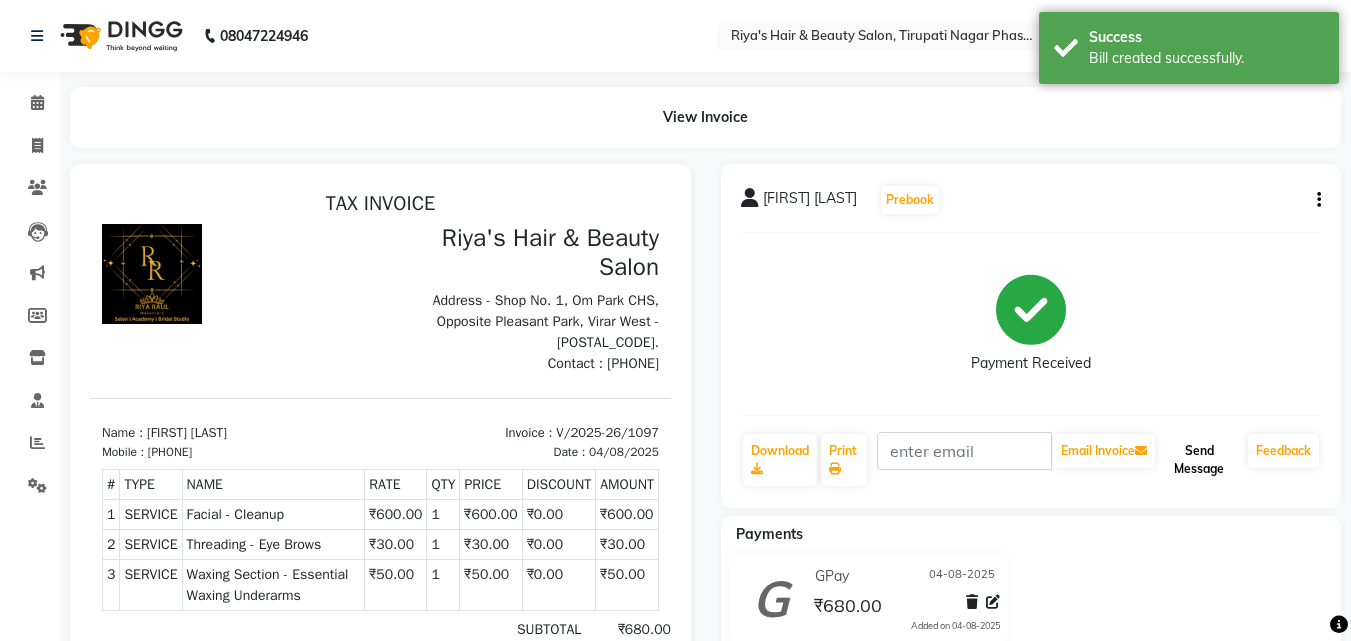 click on "Send Message" 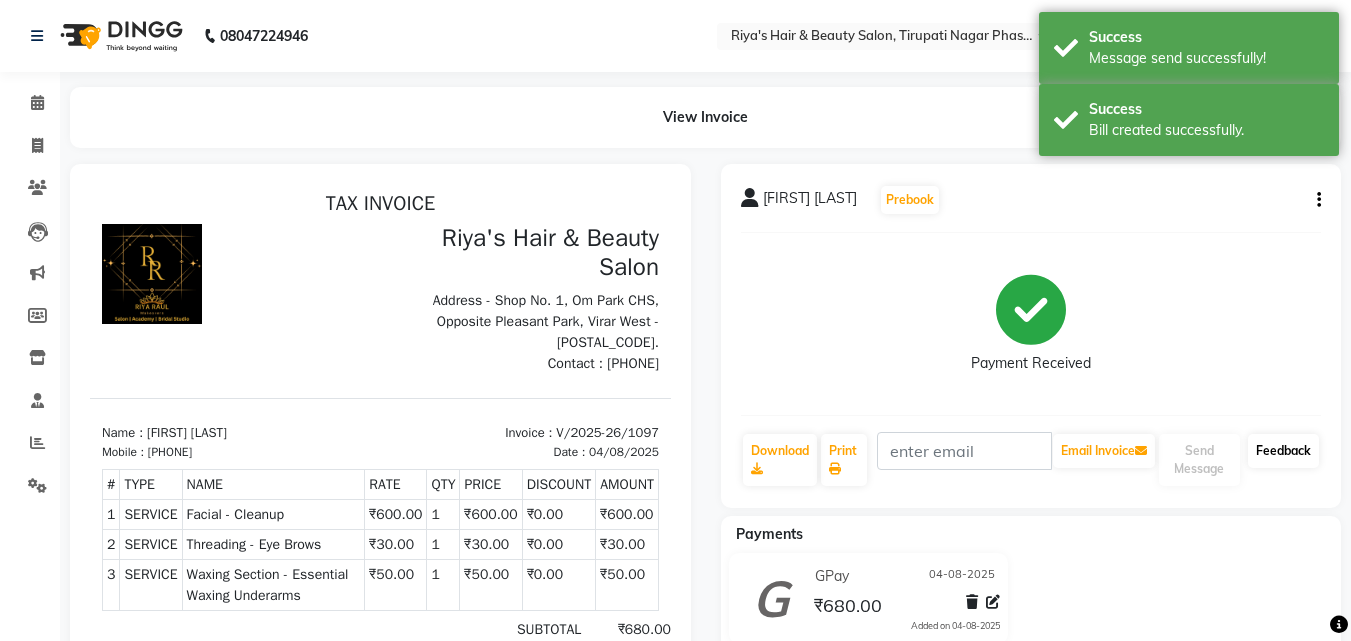 click on "Feedback" 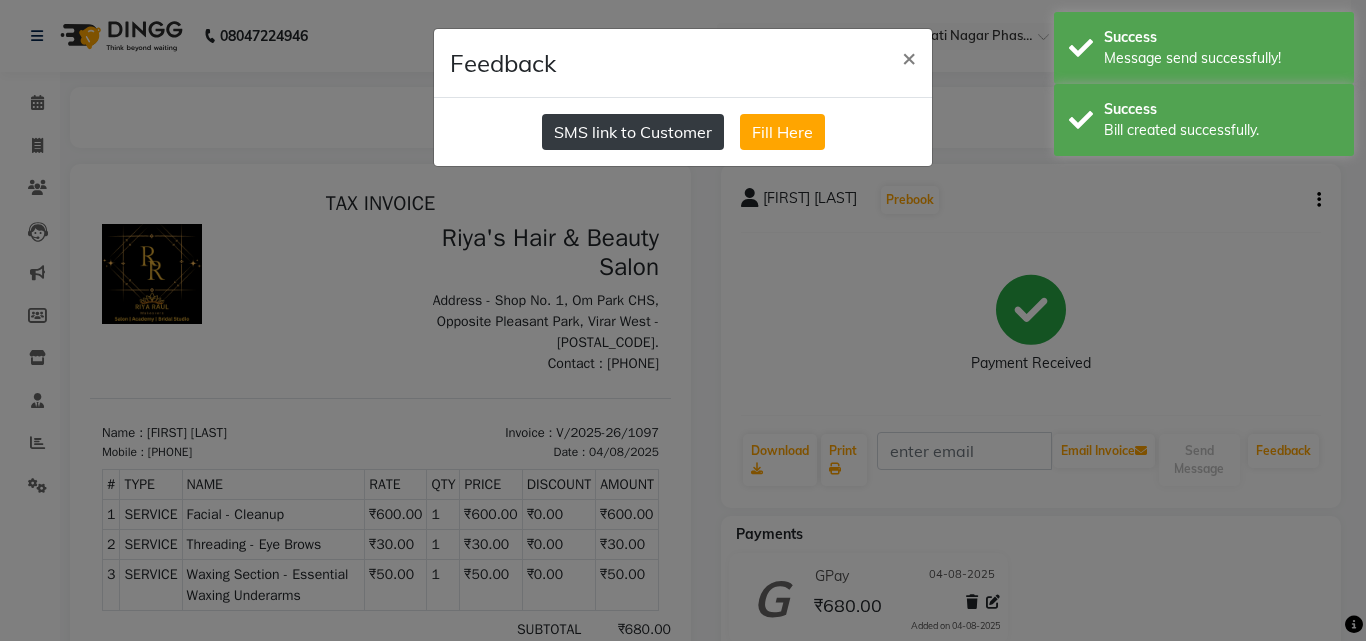 click on "SMS link to Customer" 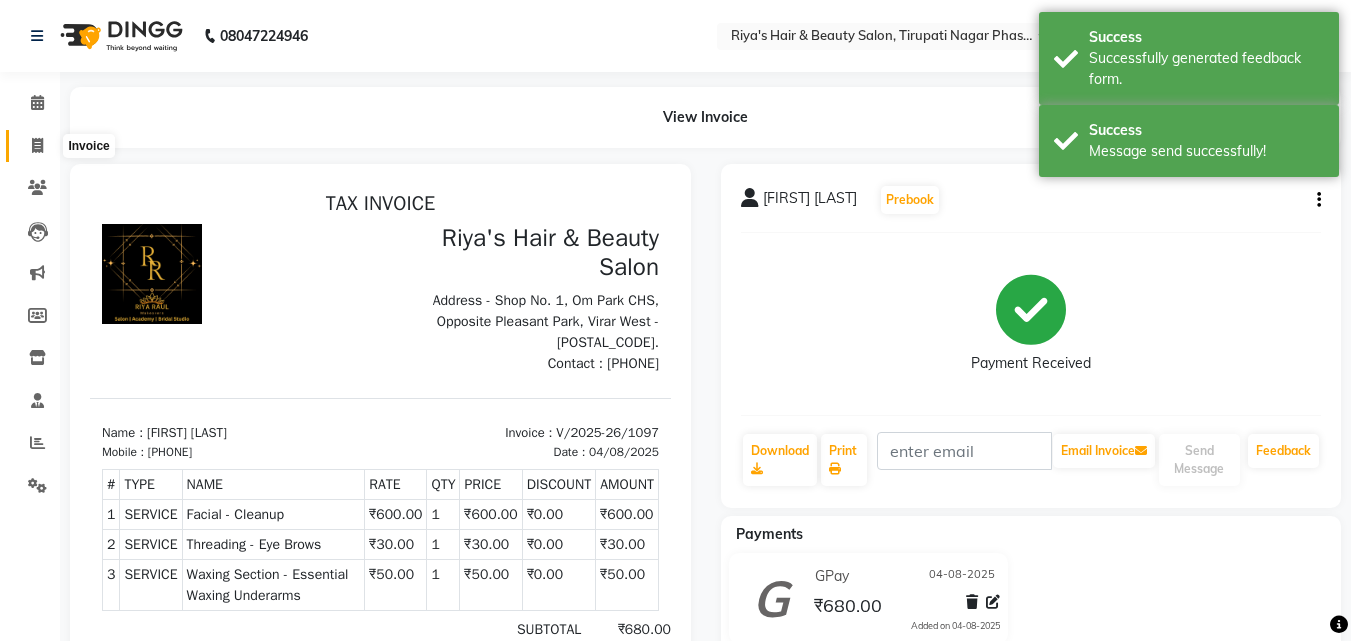 click 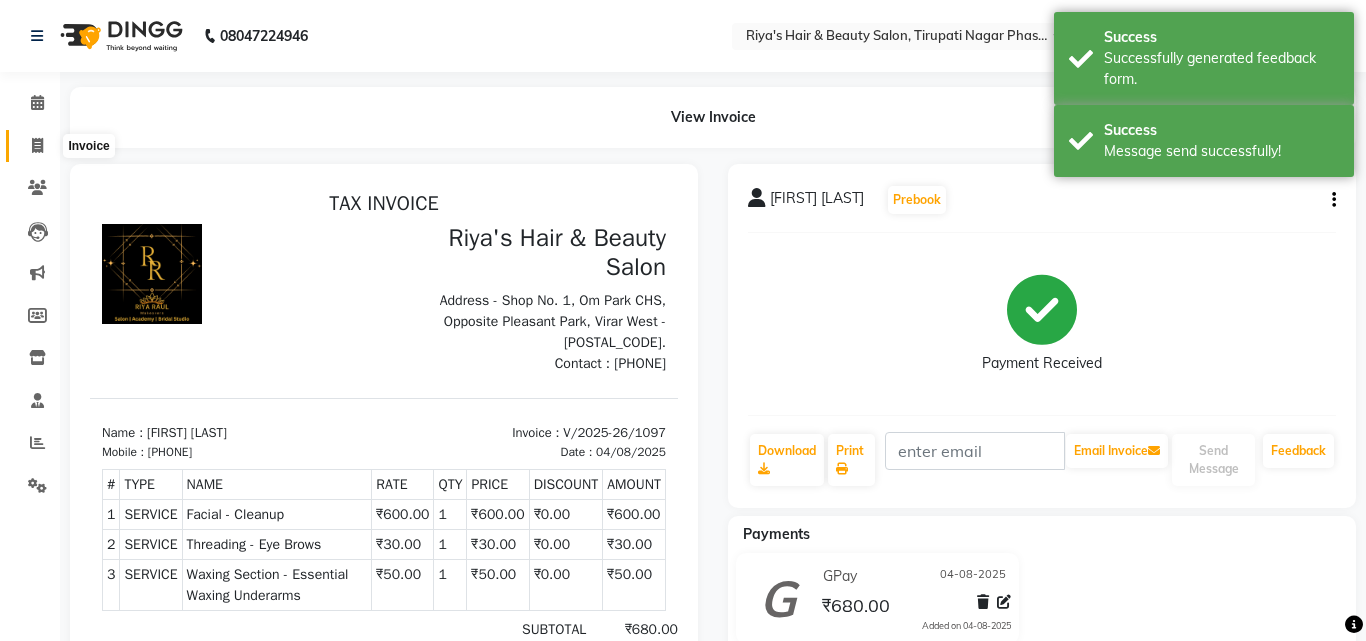 select on "service" 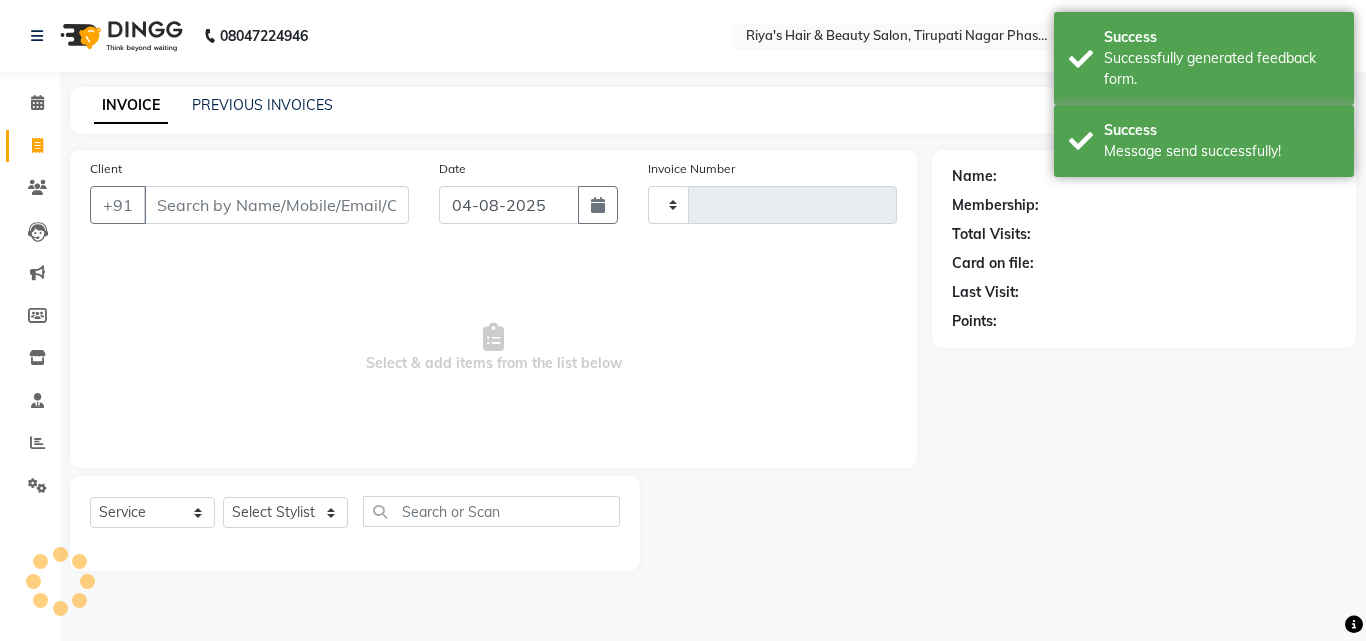 type on "1098" 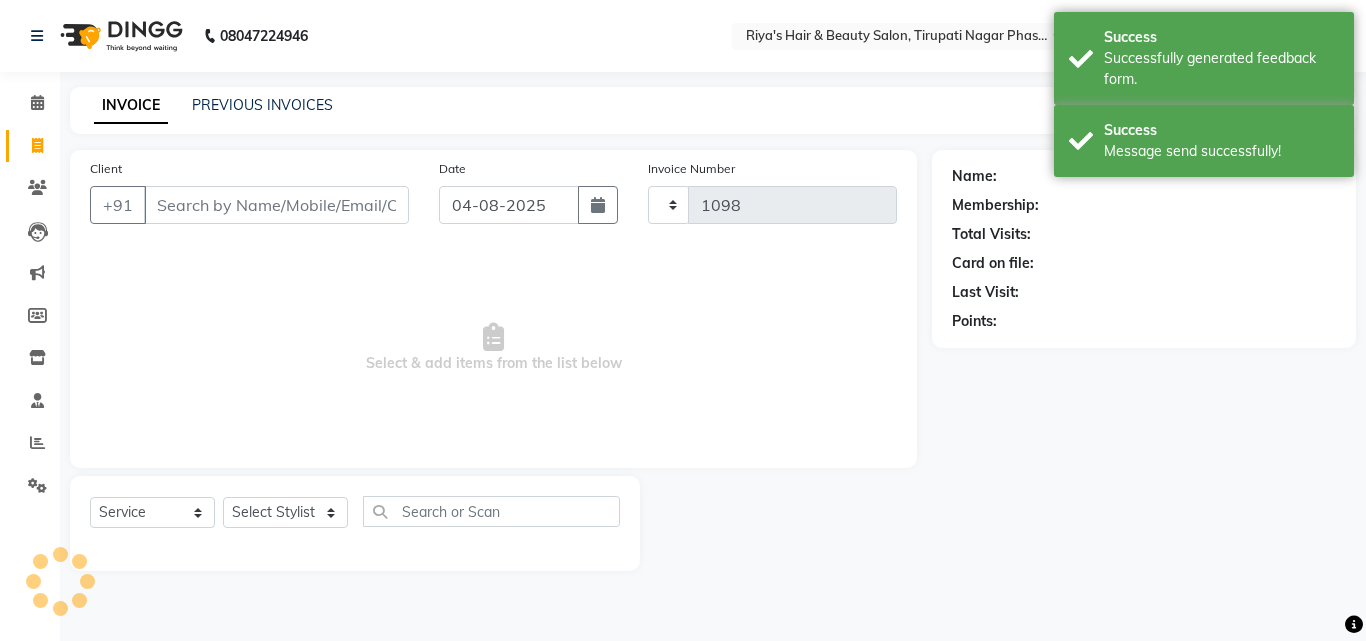 select on "5401" 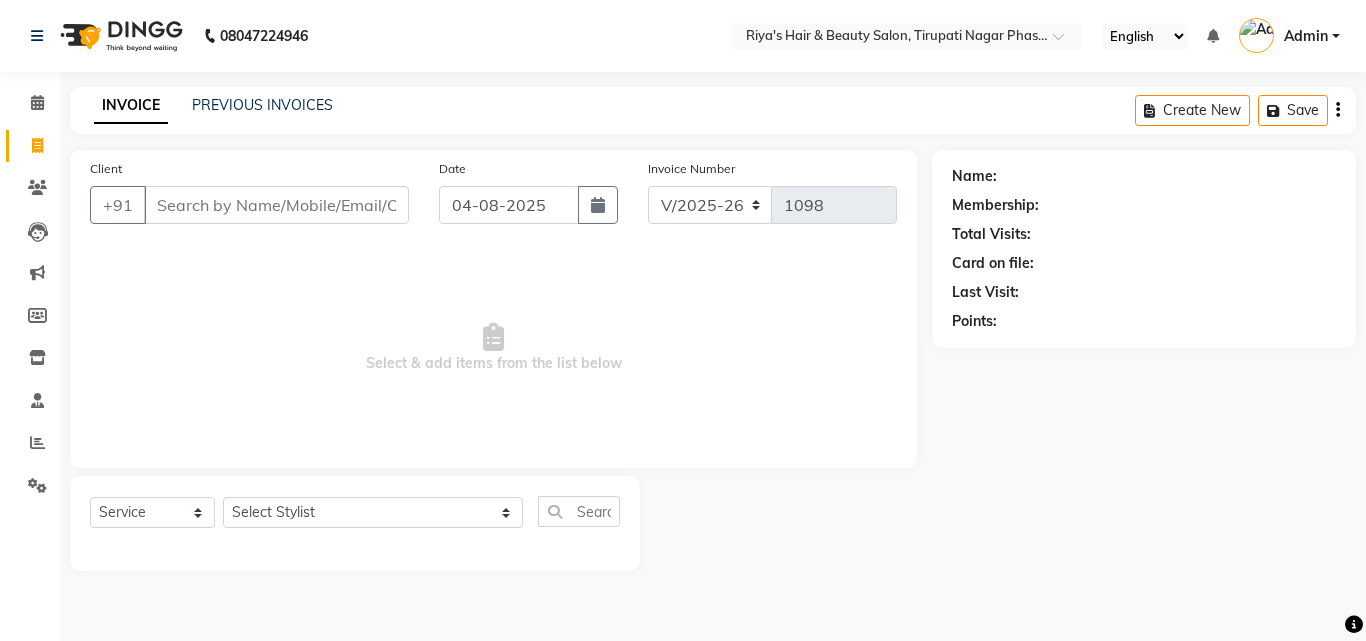 type on "0" 